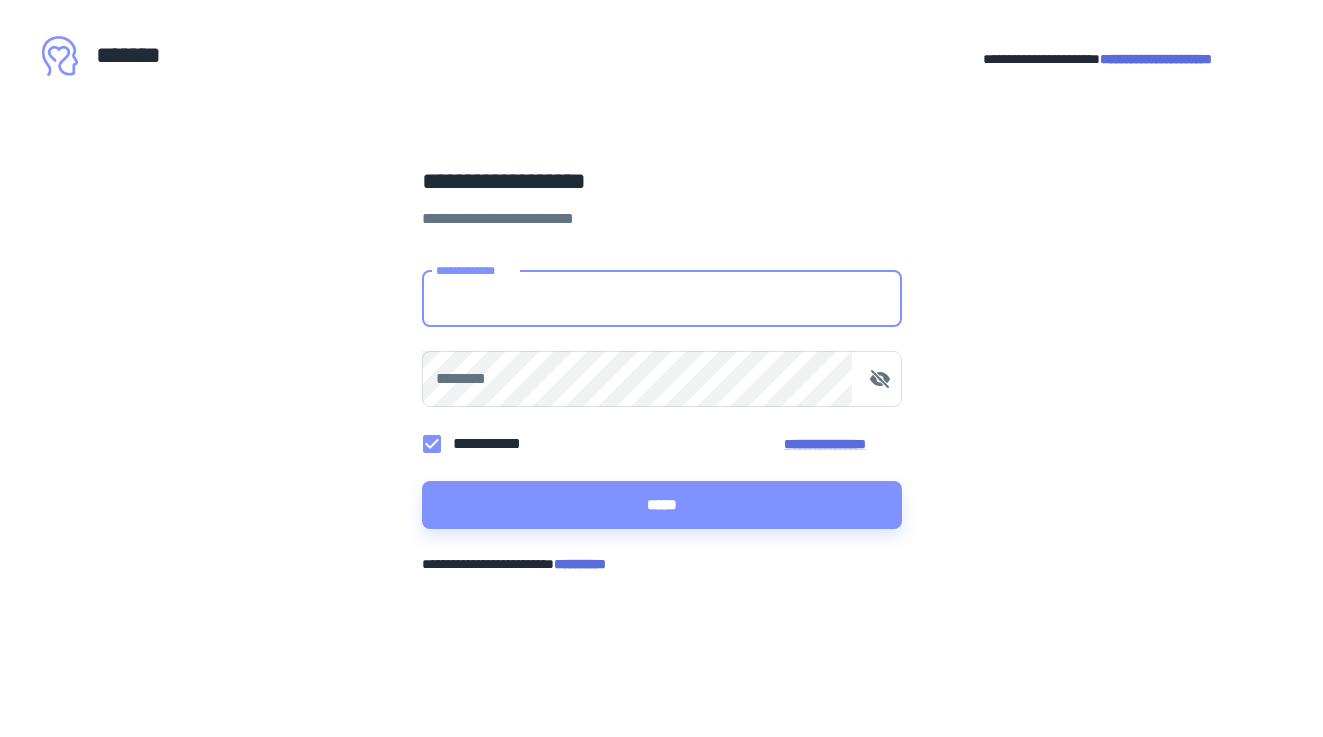 scroll, scrollTop: 0, scrollLeft: 0, axis: both 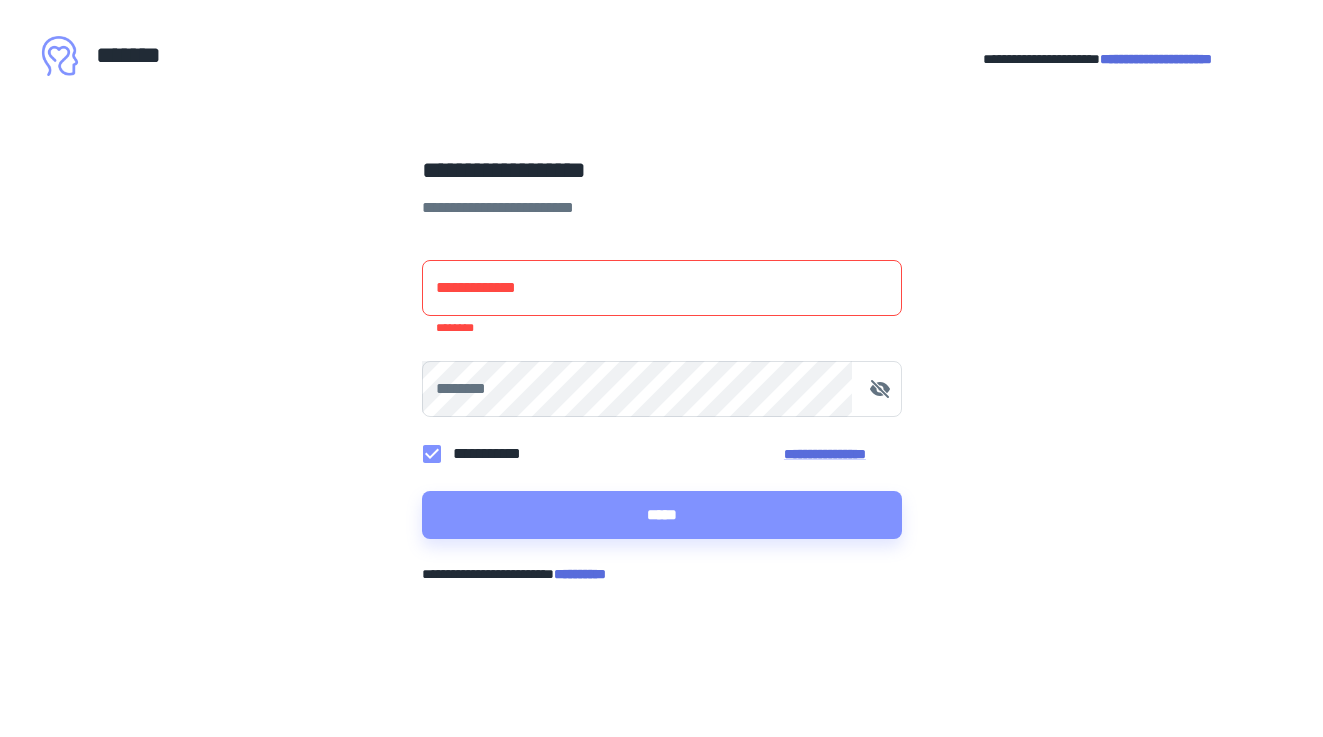 type on "**********" 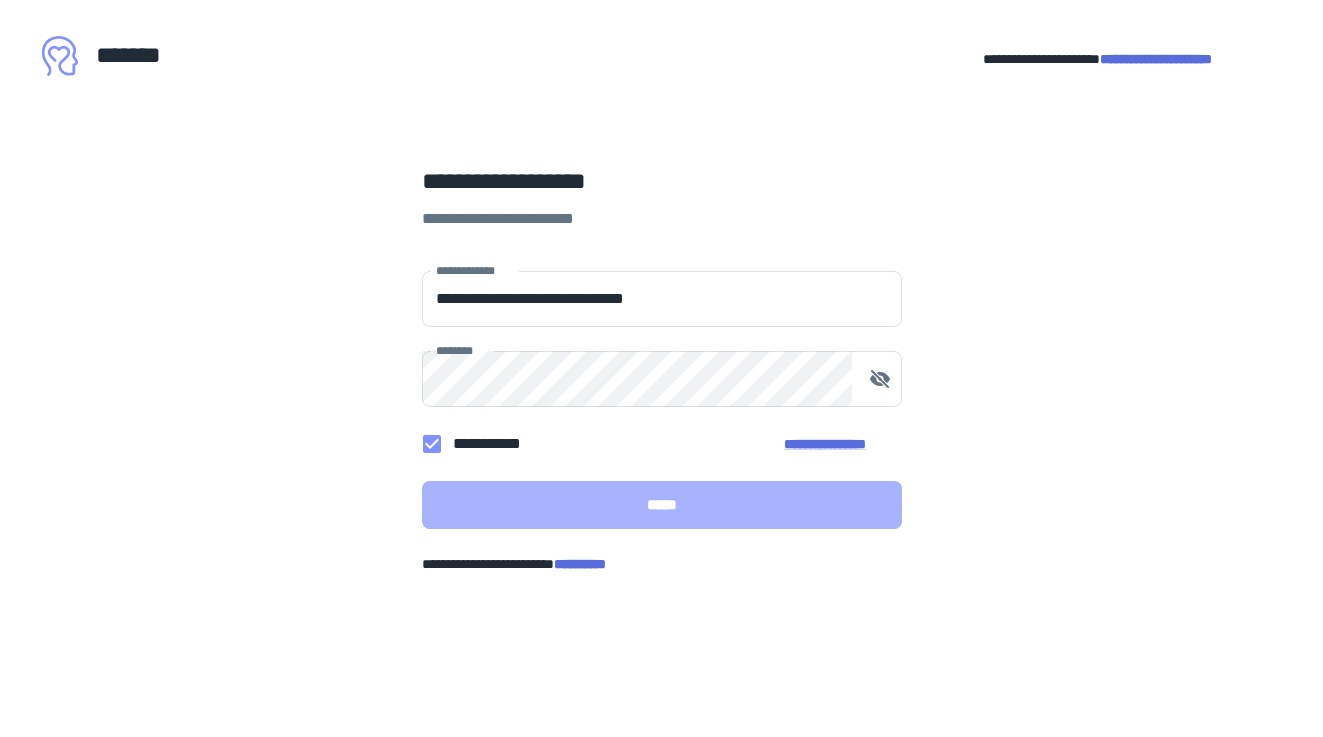 click on "*****" at bounding box center (662, 505) 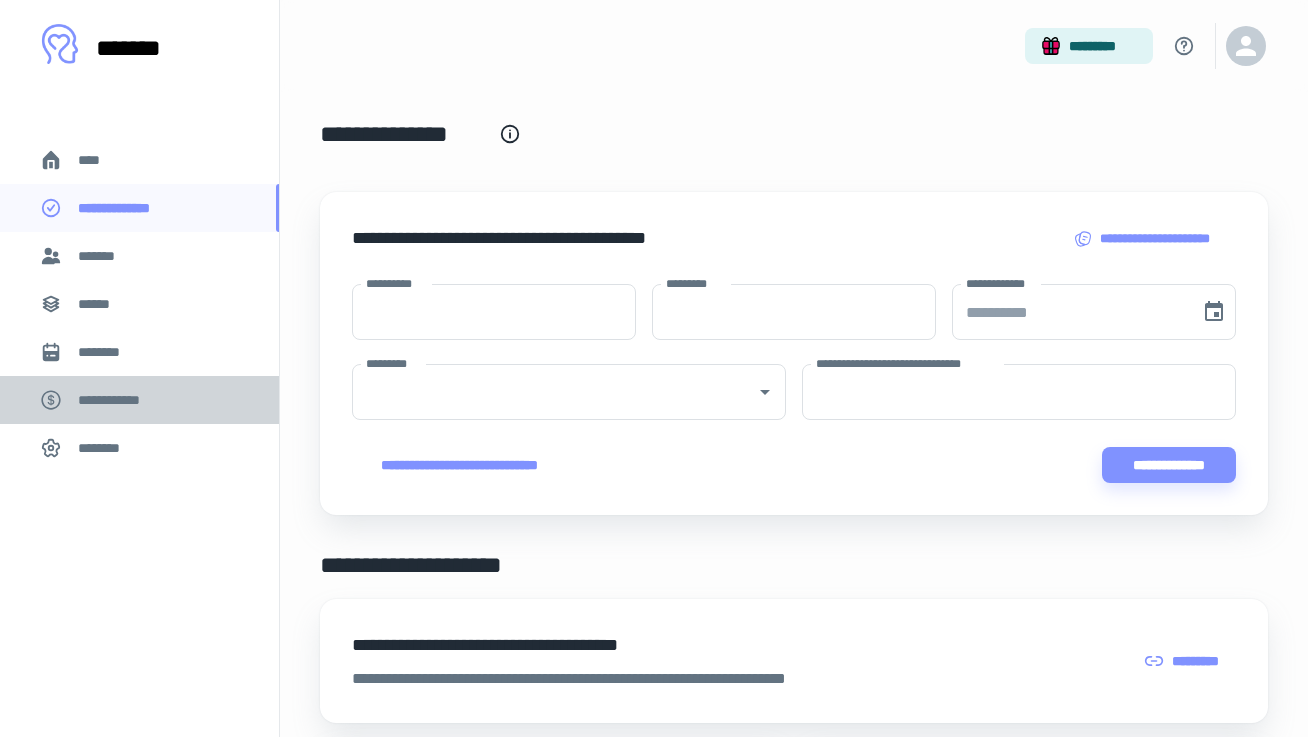 click on "**********" at bounding box center (139, 400) 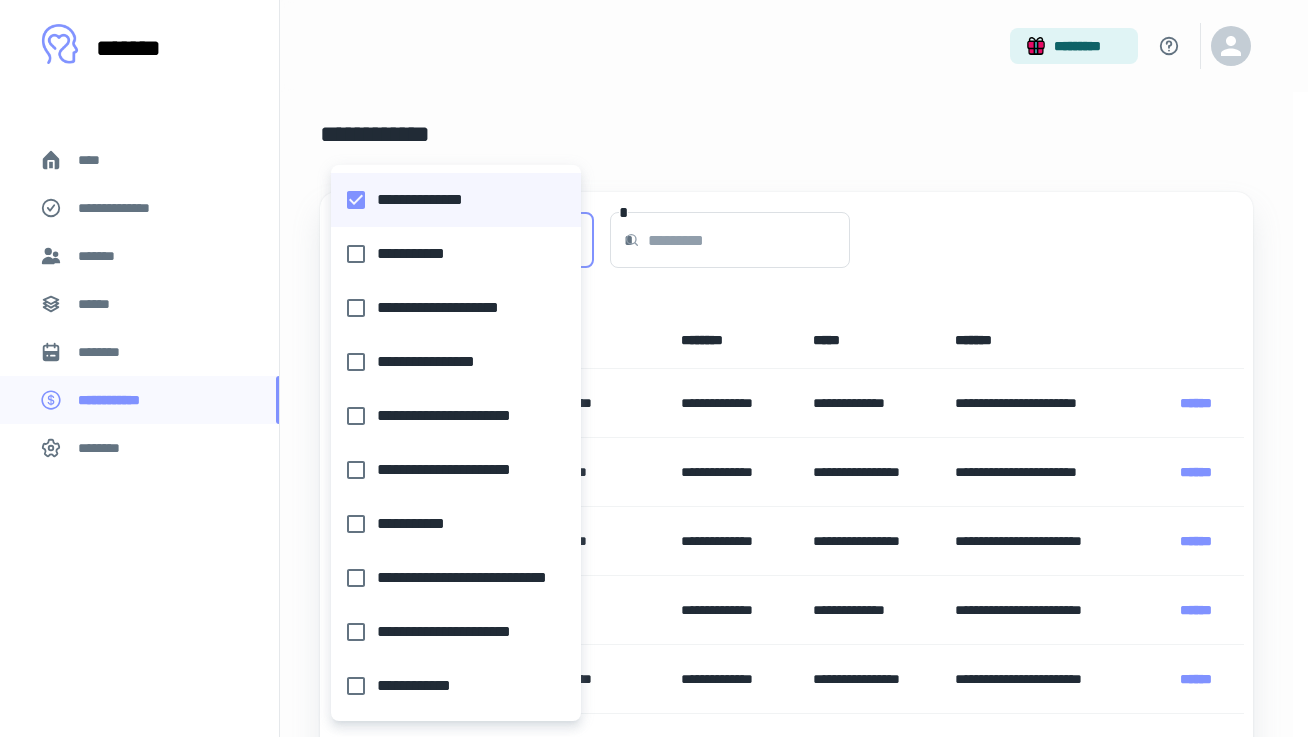 click on "[NUMBER] [STREET], [CITY], [STATE] [ZIP]" at bounding box center [654, 368] 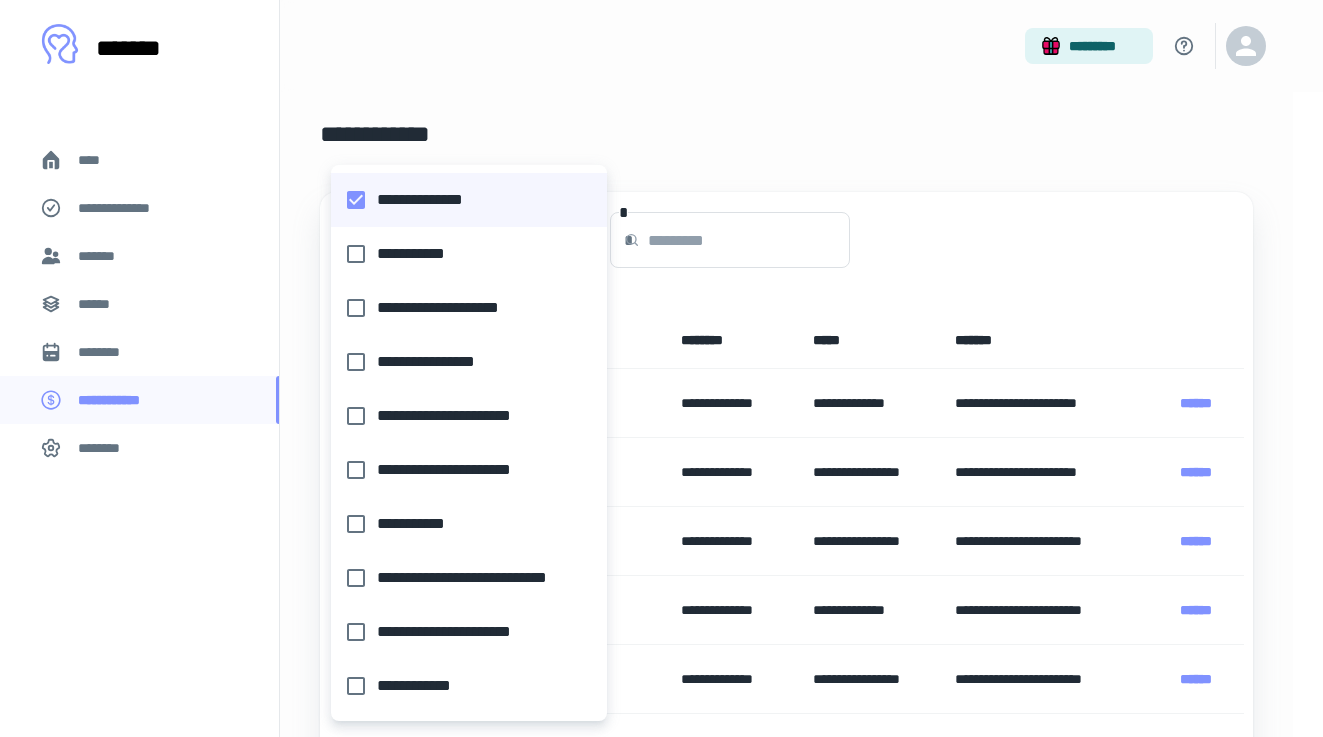 click on "**********" at bounding box center (463, 308) 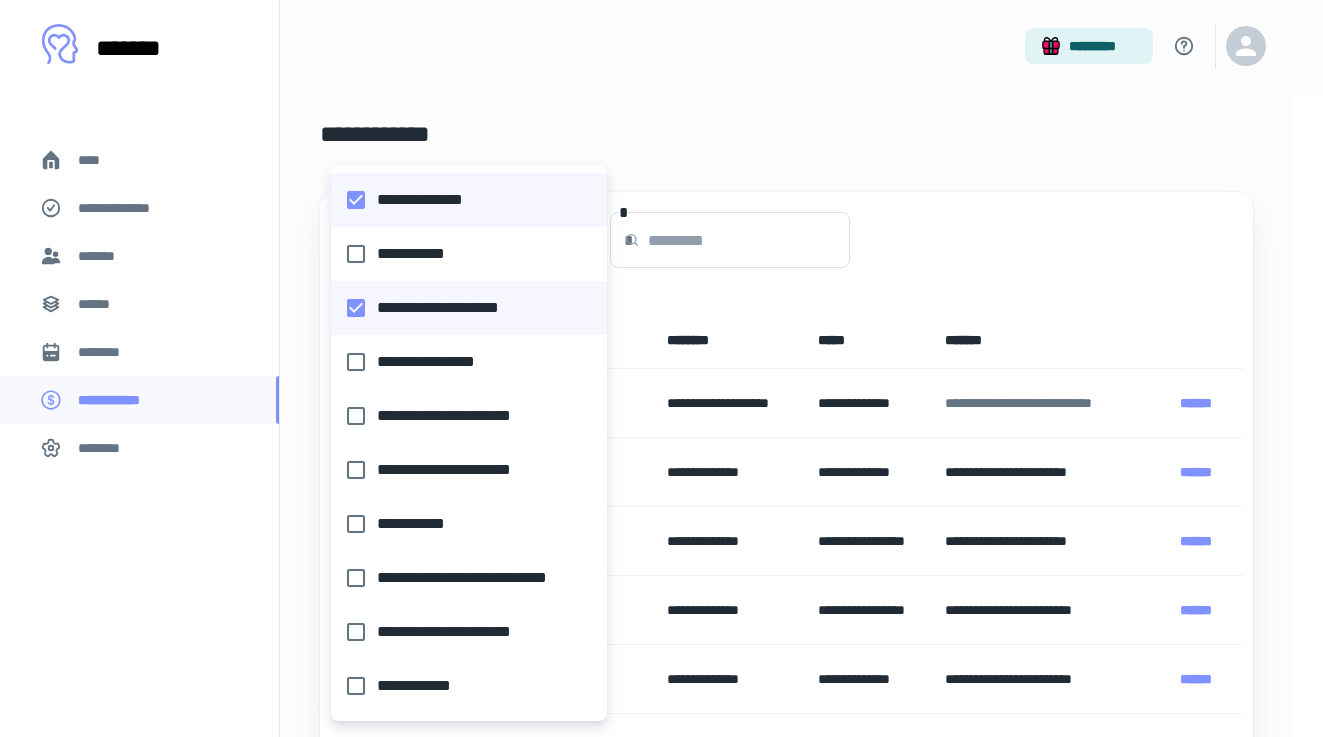 click on "**********" at bounding box center (463, 200) 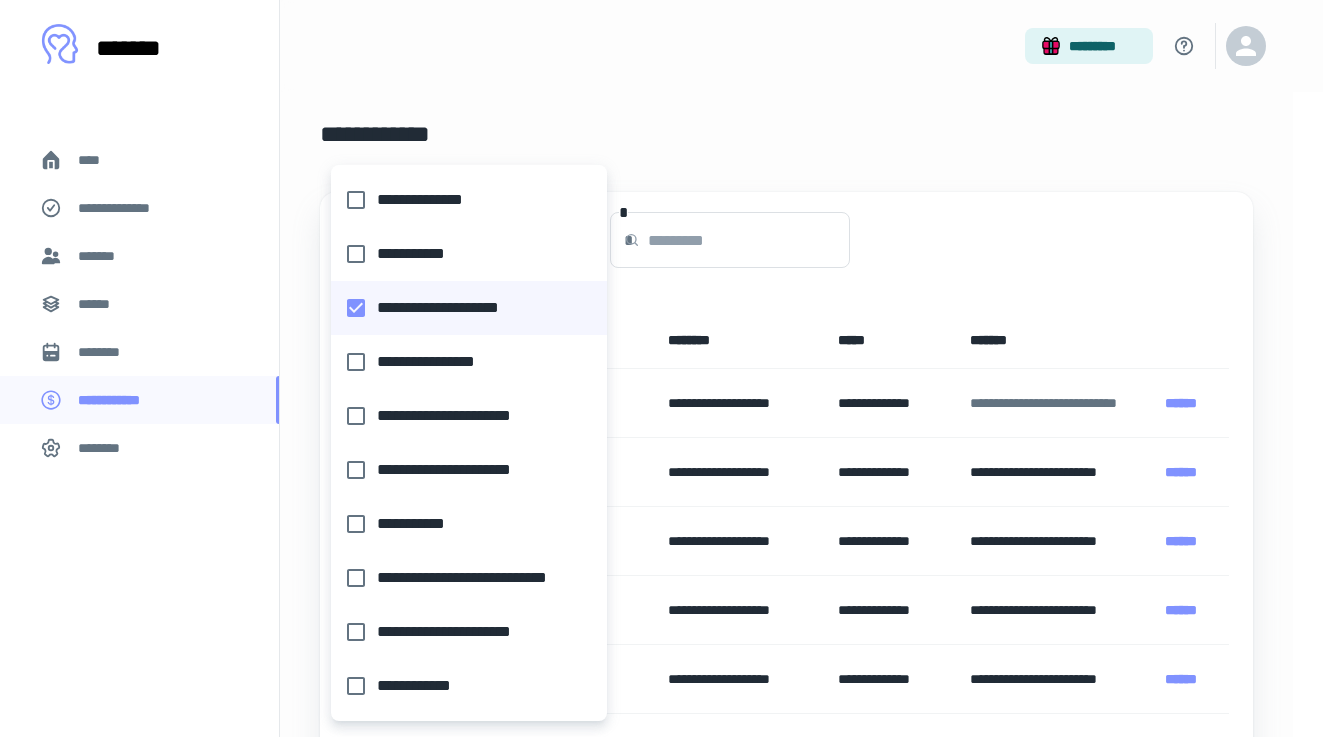 type on "**********" 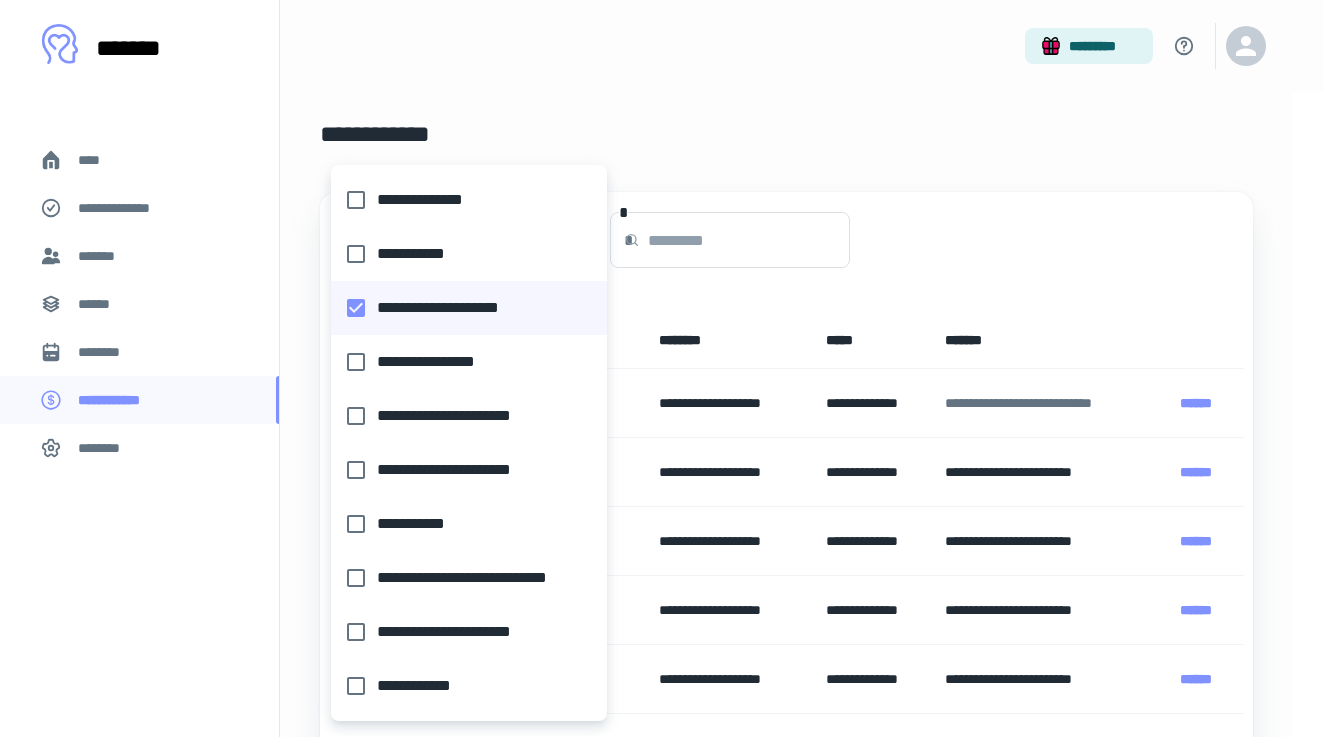 click at bounding box center (661, 368) 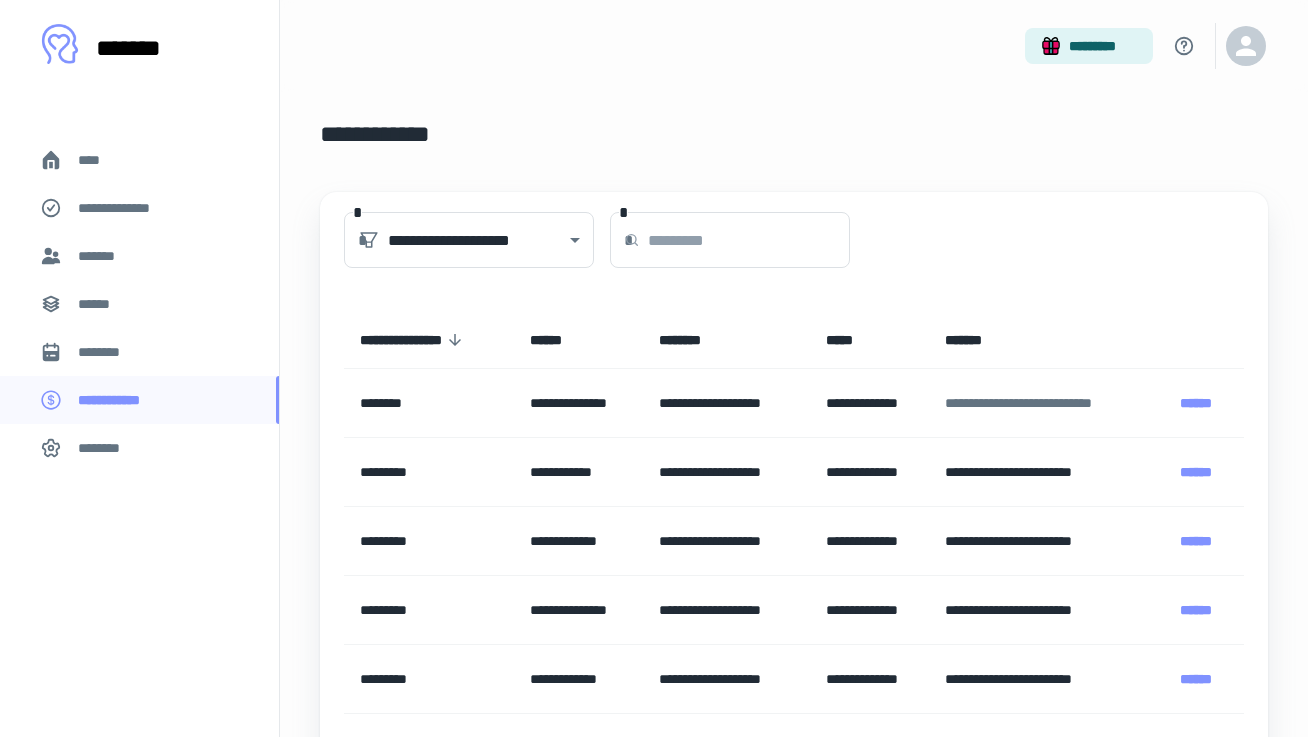 click on "[FIRST] [LAST]" at bounding box center (429, 340) 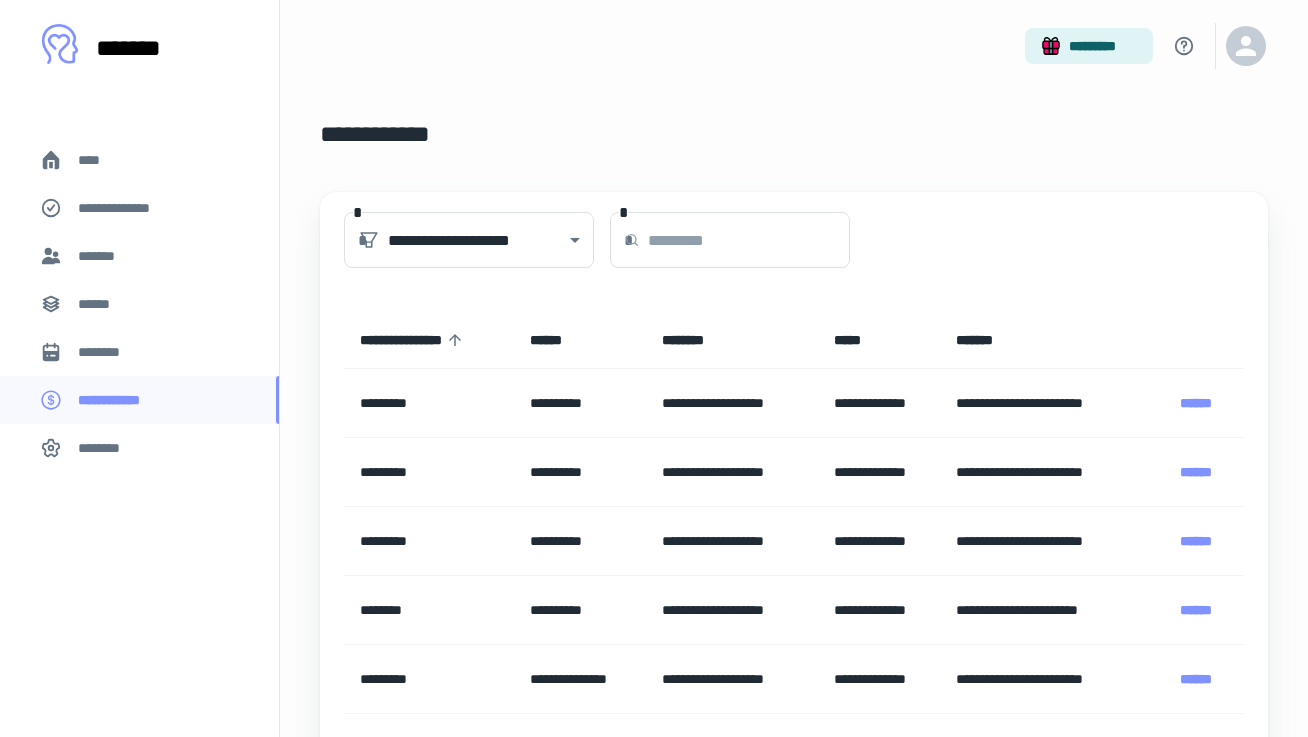 click on "**********" at bounding box center (429, 340) 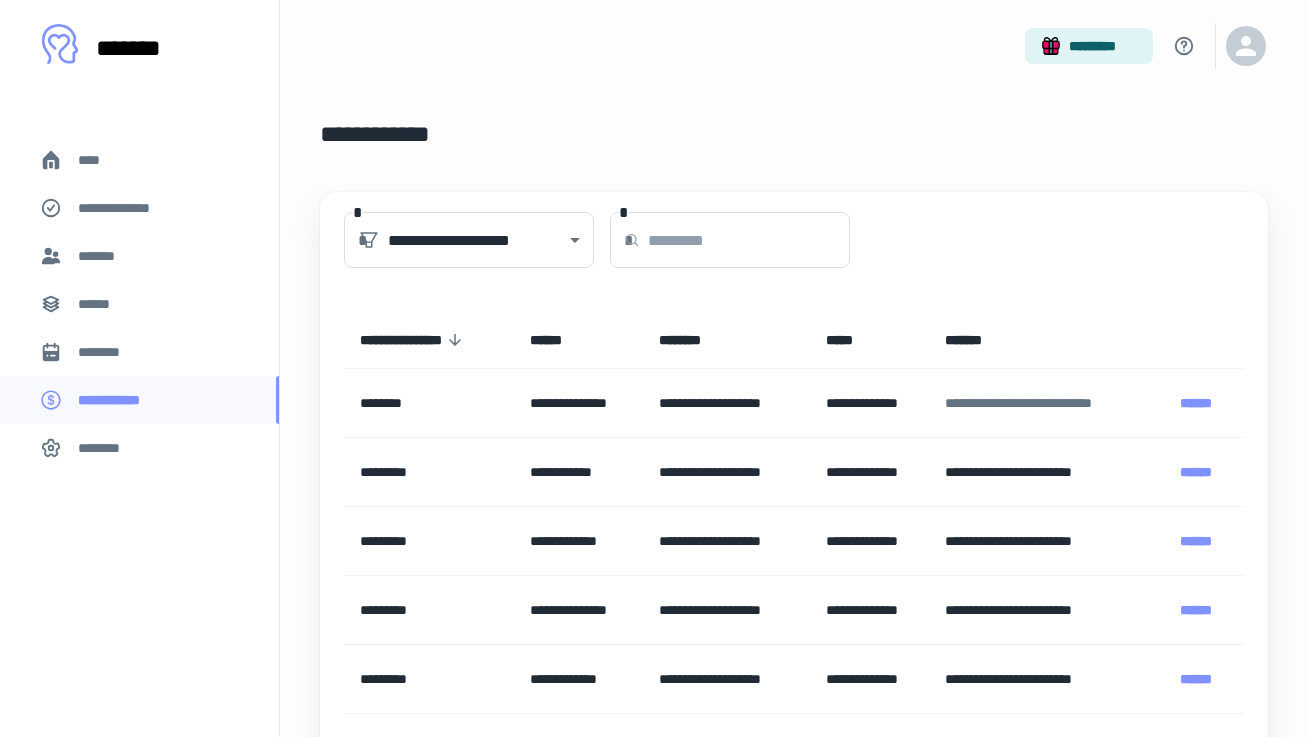 click on "[FIRST] [LAST]" at bounding box center (429, 340) 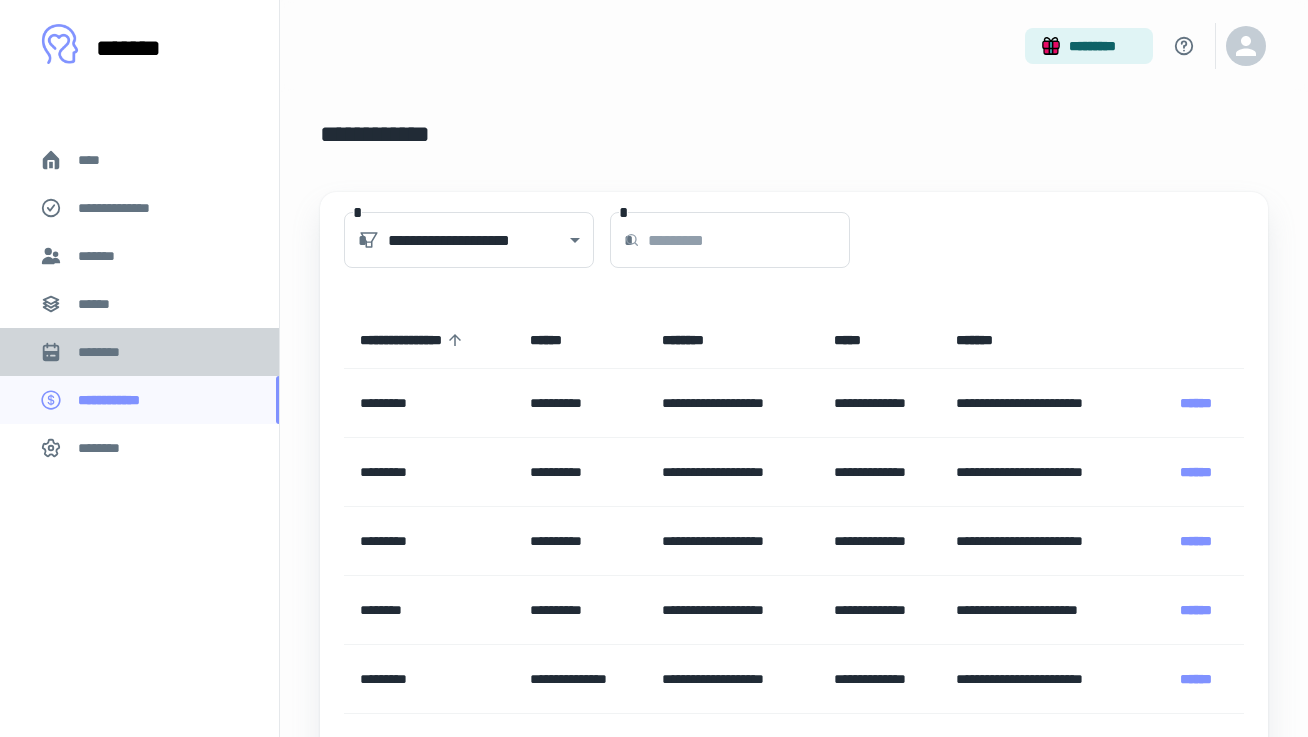 click on "********" at bounding box center [139, 352] 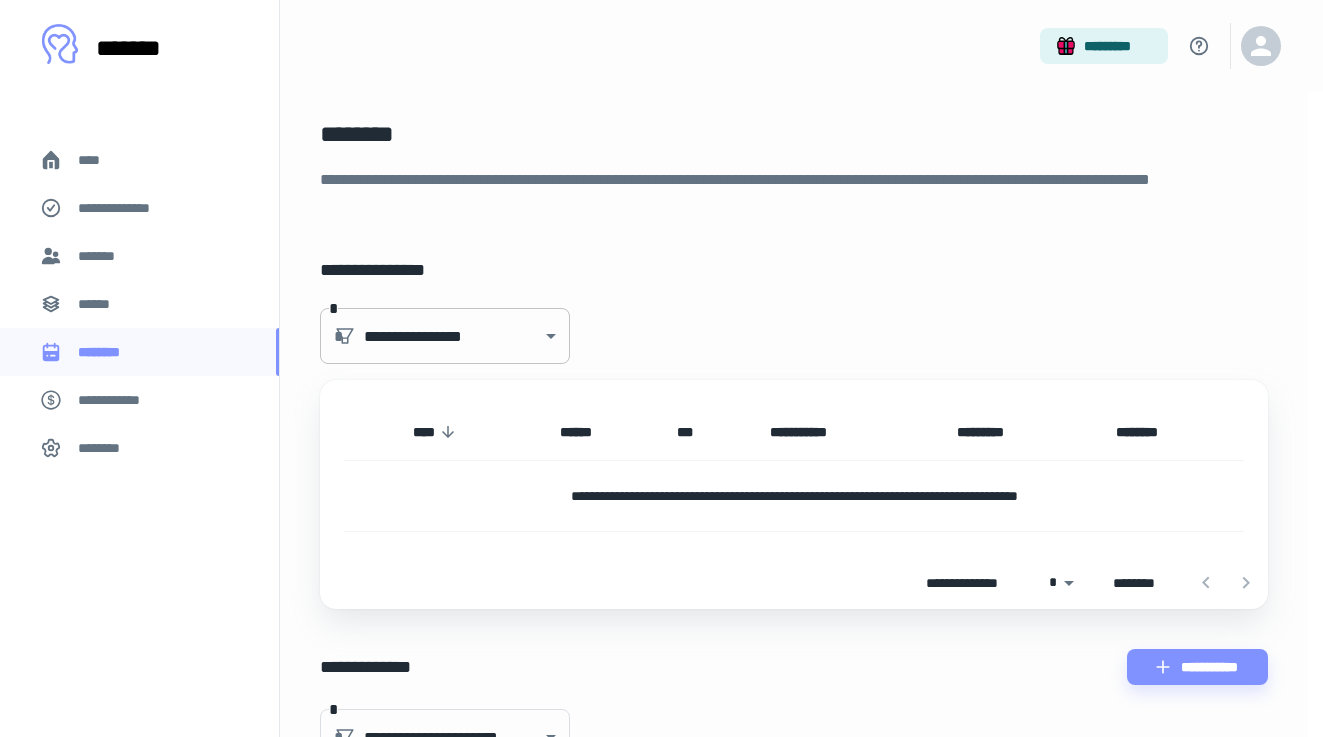 click on "[NUMBER] [STREET], [CITY], [STATE] [ZIP]" at bounding box center (654, 368) 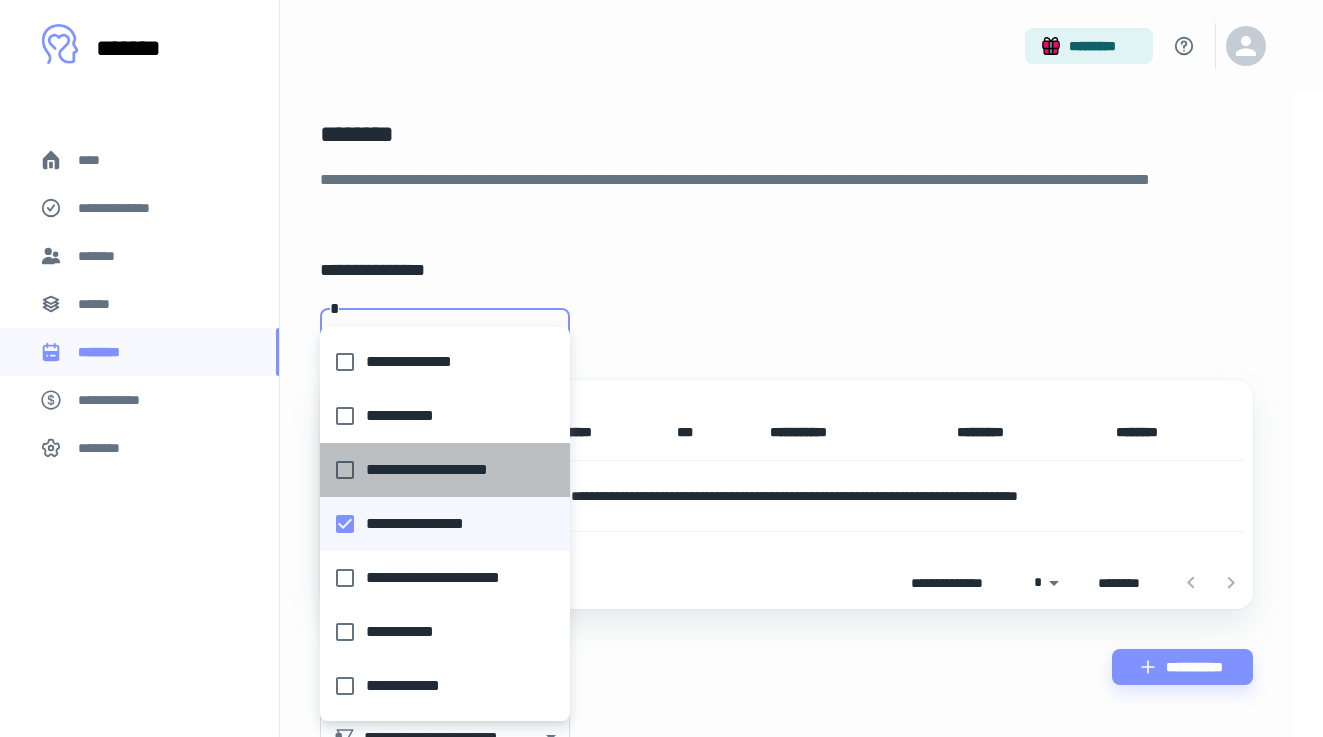 click on "**********" at bounding box center (439, 470) 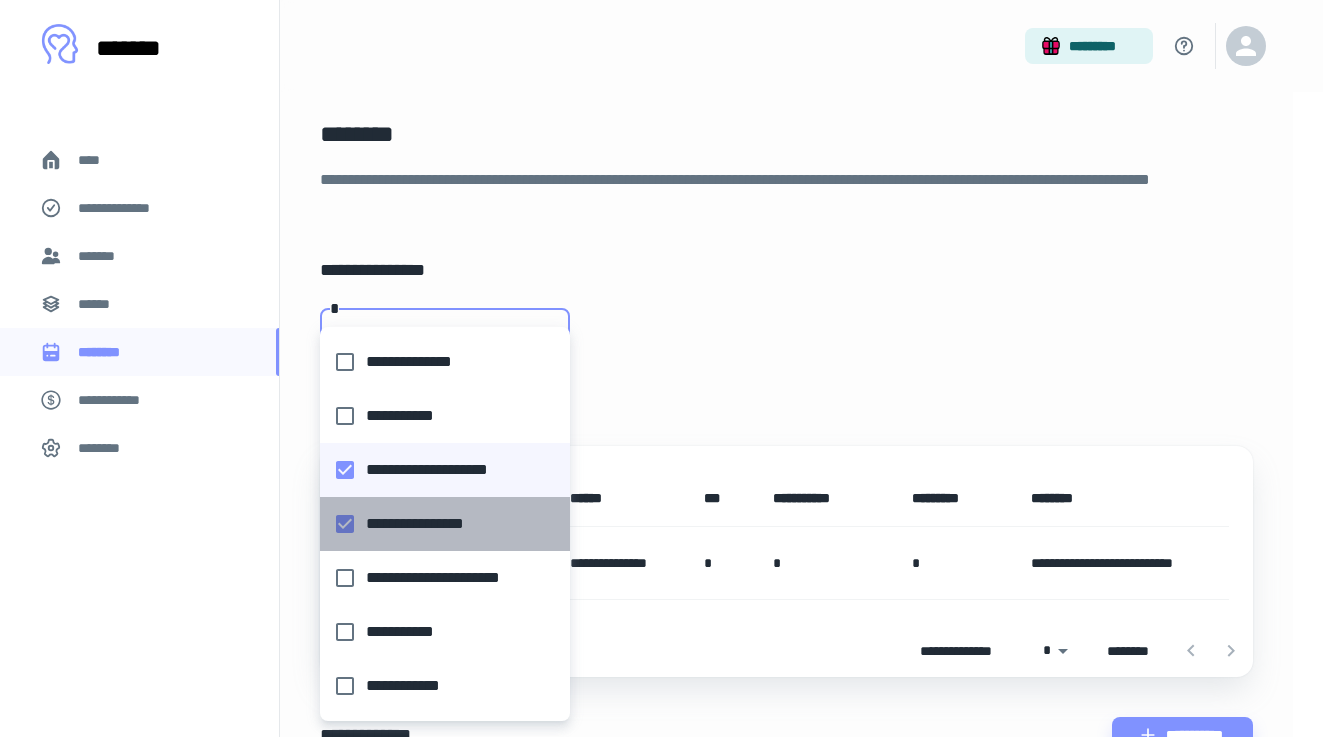 click on "**********" at bounding box center [439, 524] 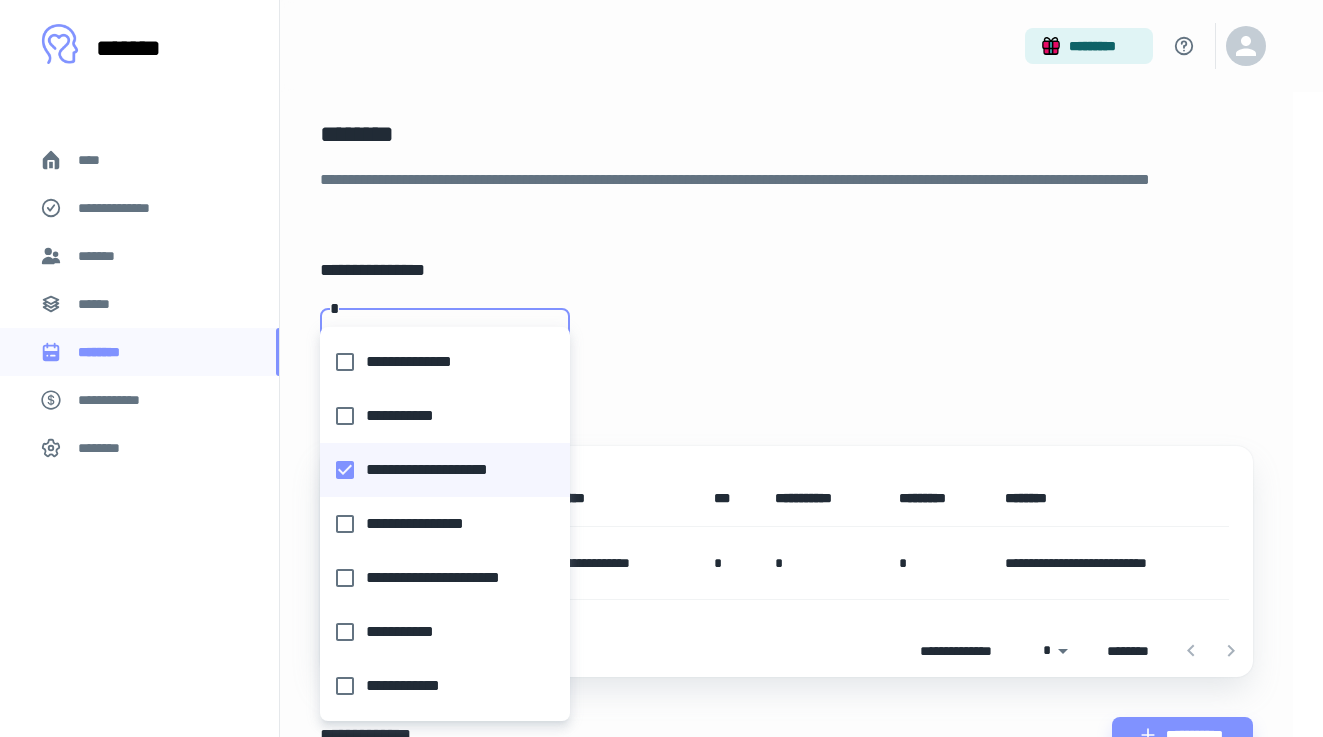 click at bounding box center [661, 368] 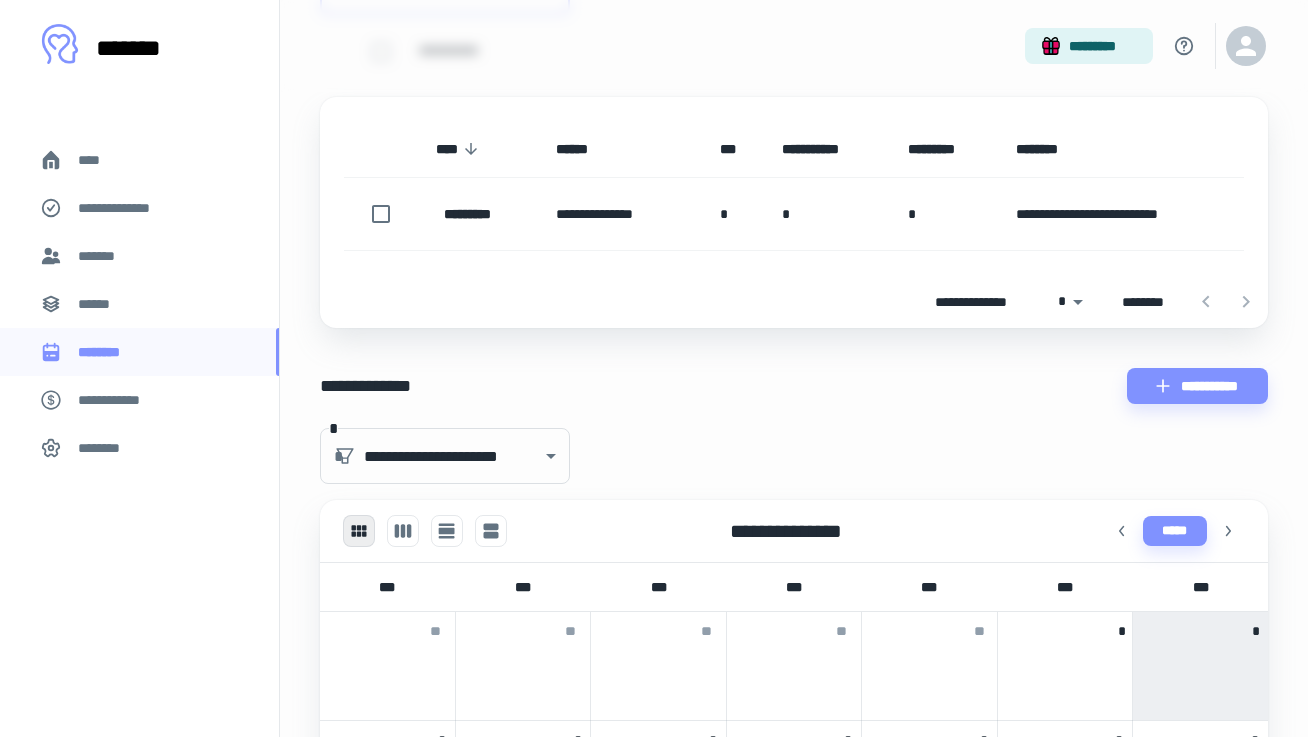 scroll, scrollTop: 318, scrollLeft: 0, axis: vertical 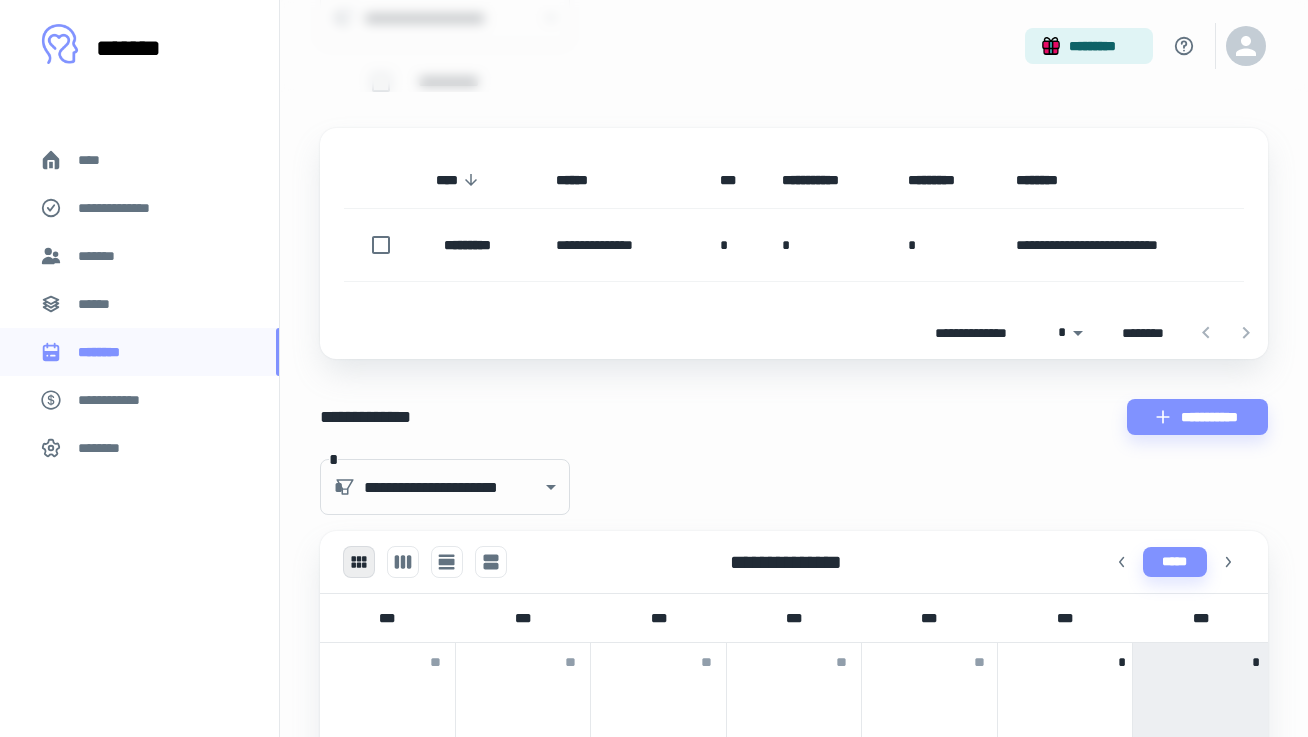 click at bounding box center [1226, 333] 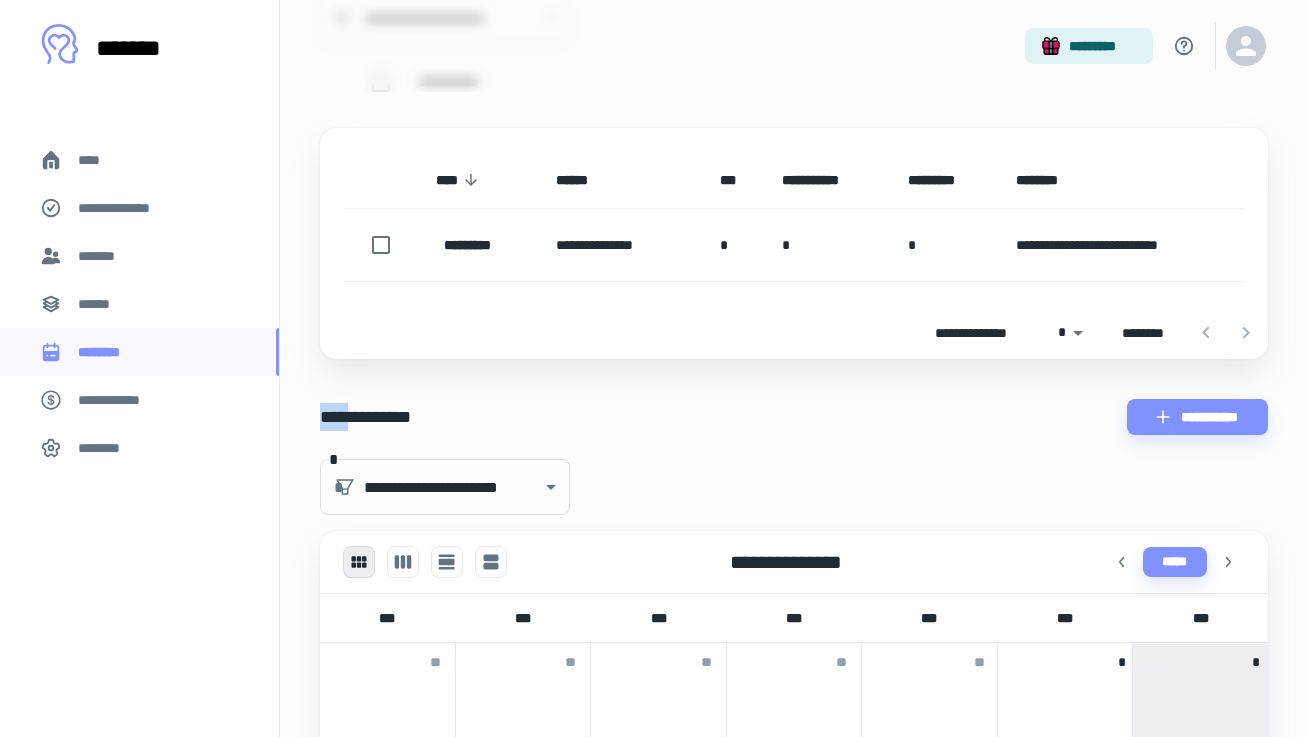 click at bounding box center (1226, 333) 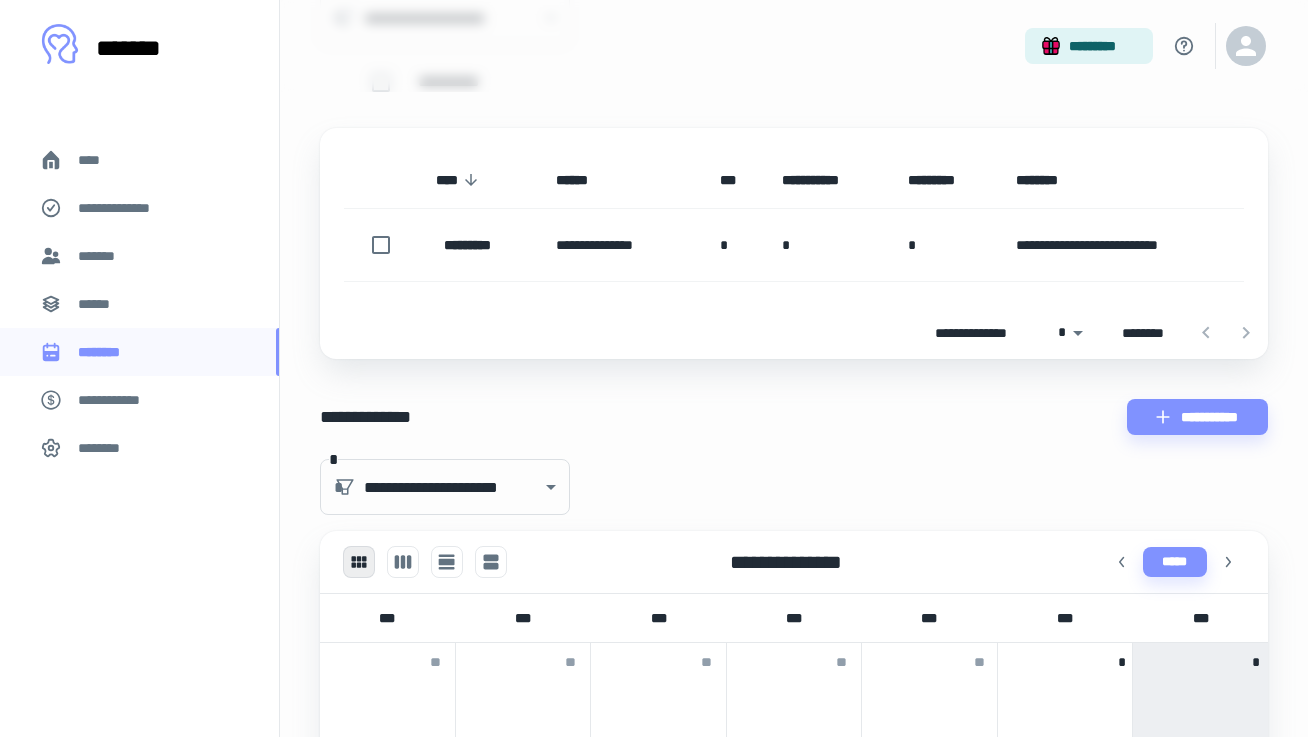 click at bounding box center [1226, 333] 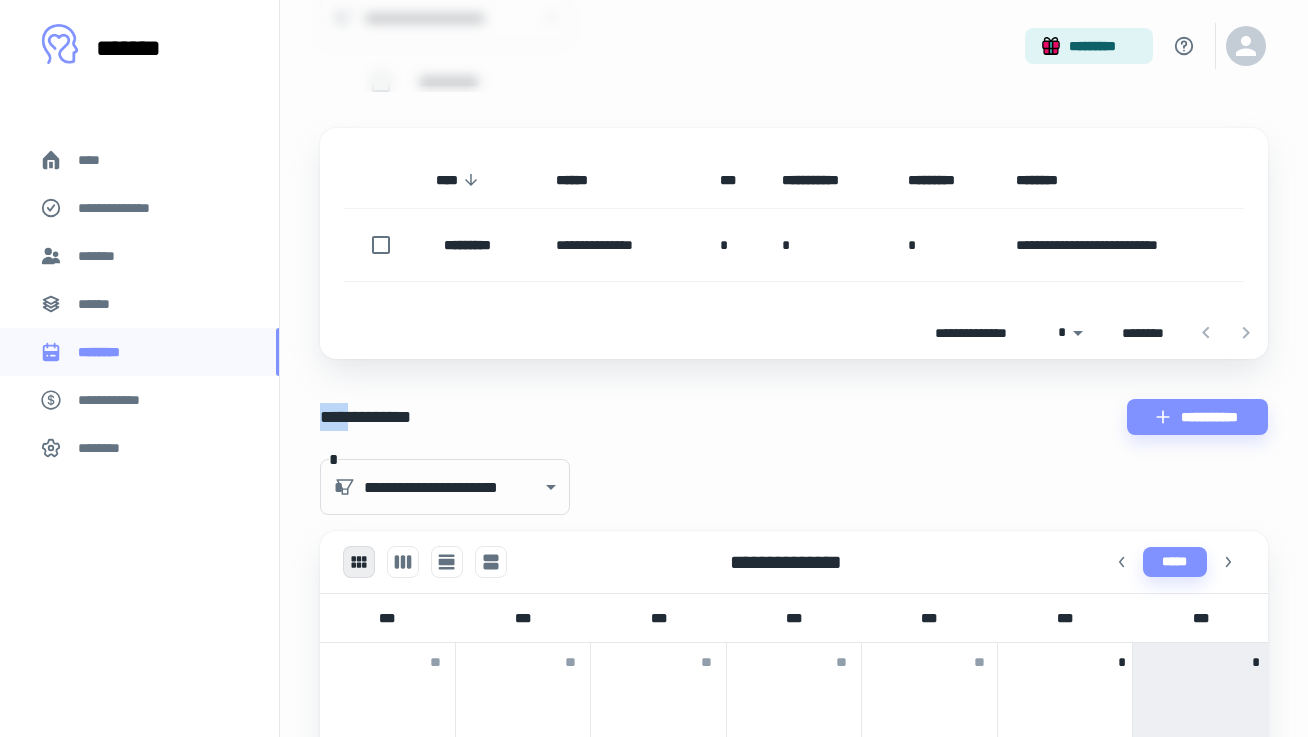 click at bounding box center (1226, 333) 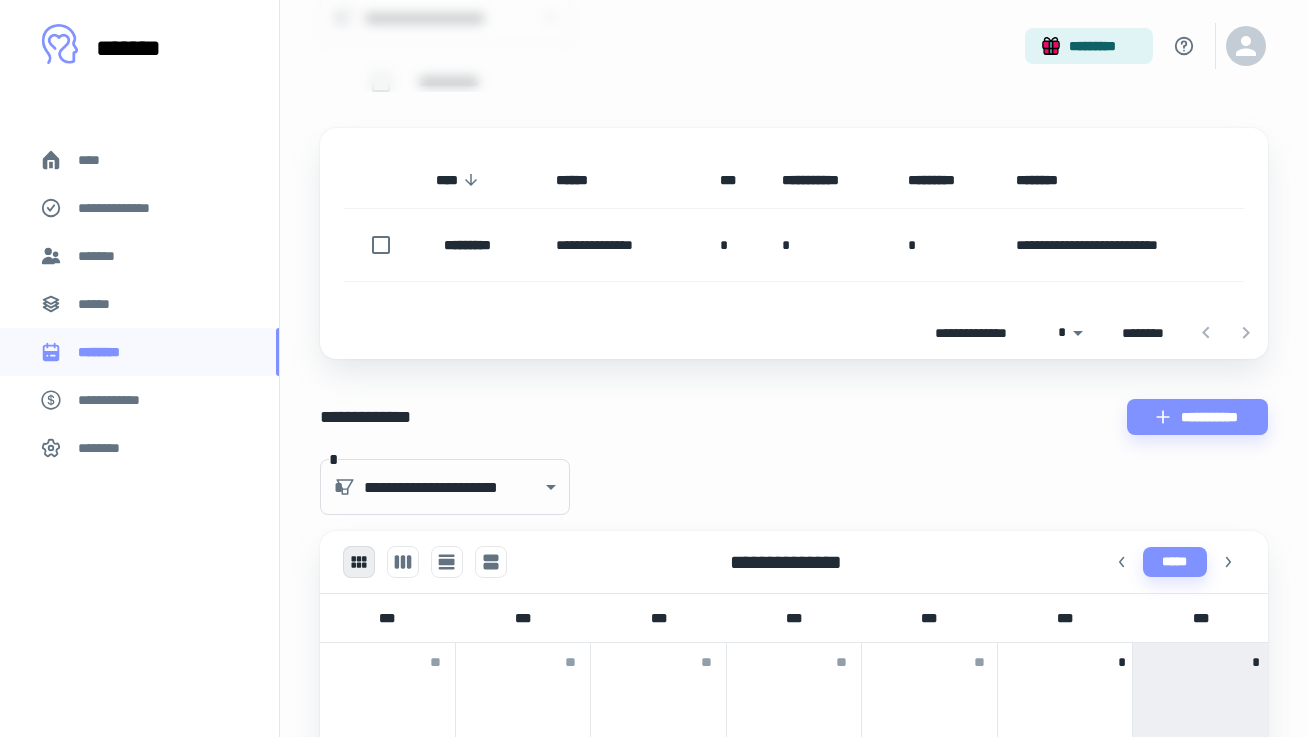 click at bounding box center (1226, 333) 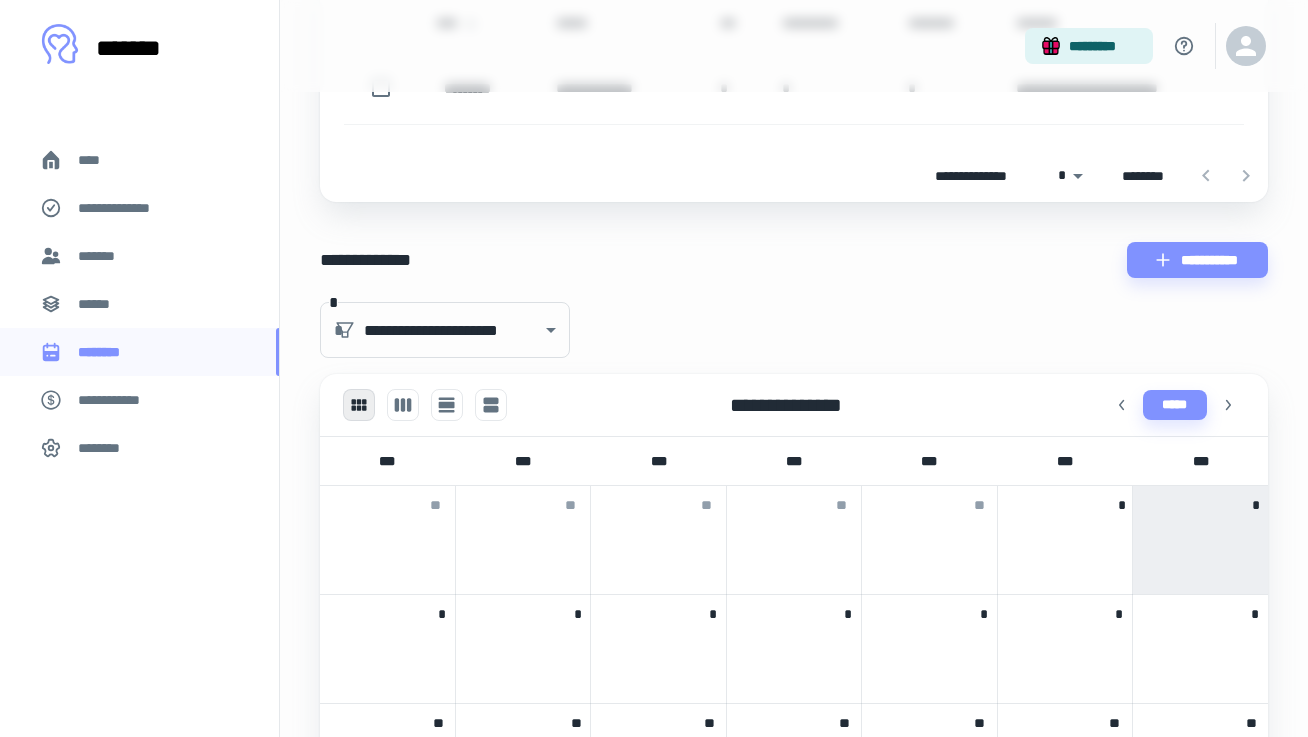scroll, scrollTop: 476, scrollLeft: 0, axis: vertical 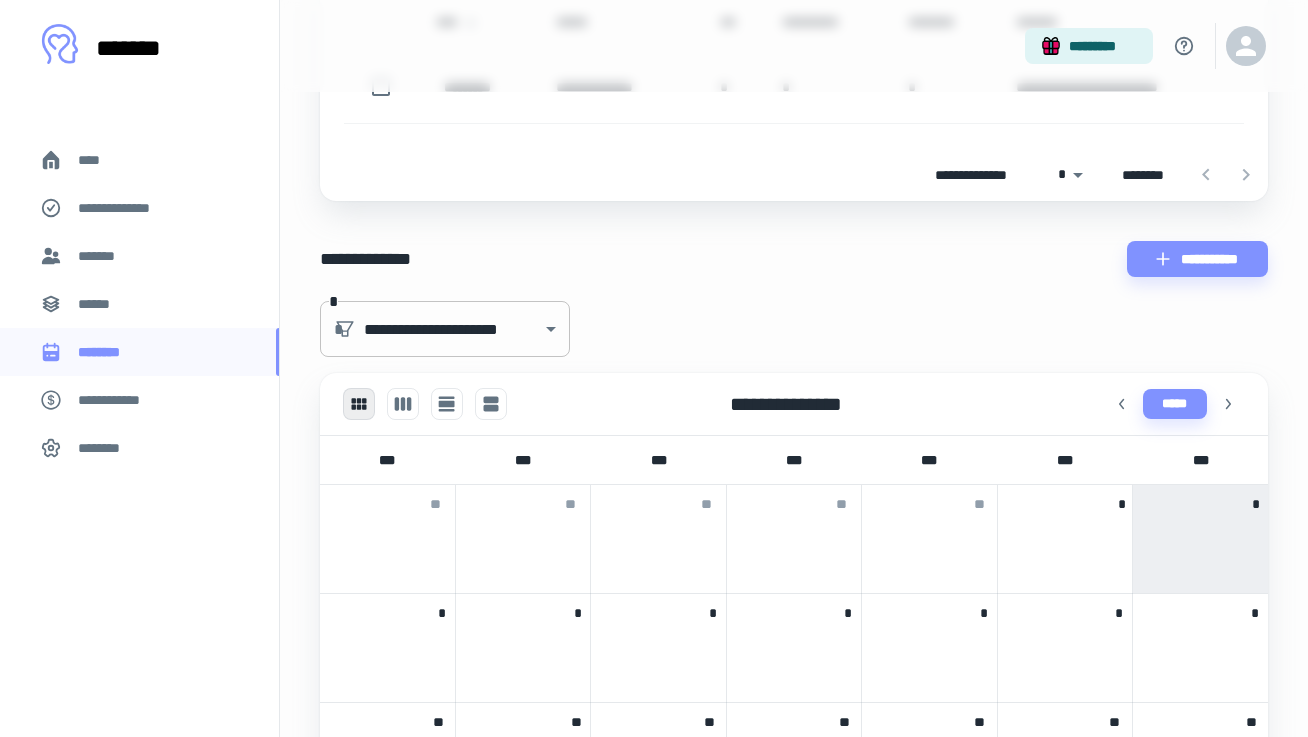 click on "[NUMBER] [STREET], [CITY], [STATE] [ZIP]" at bounding box center (654, -108) 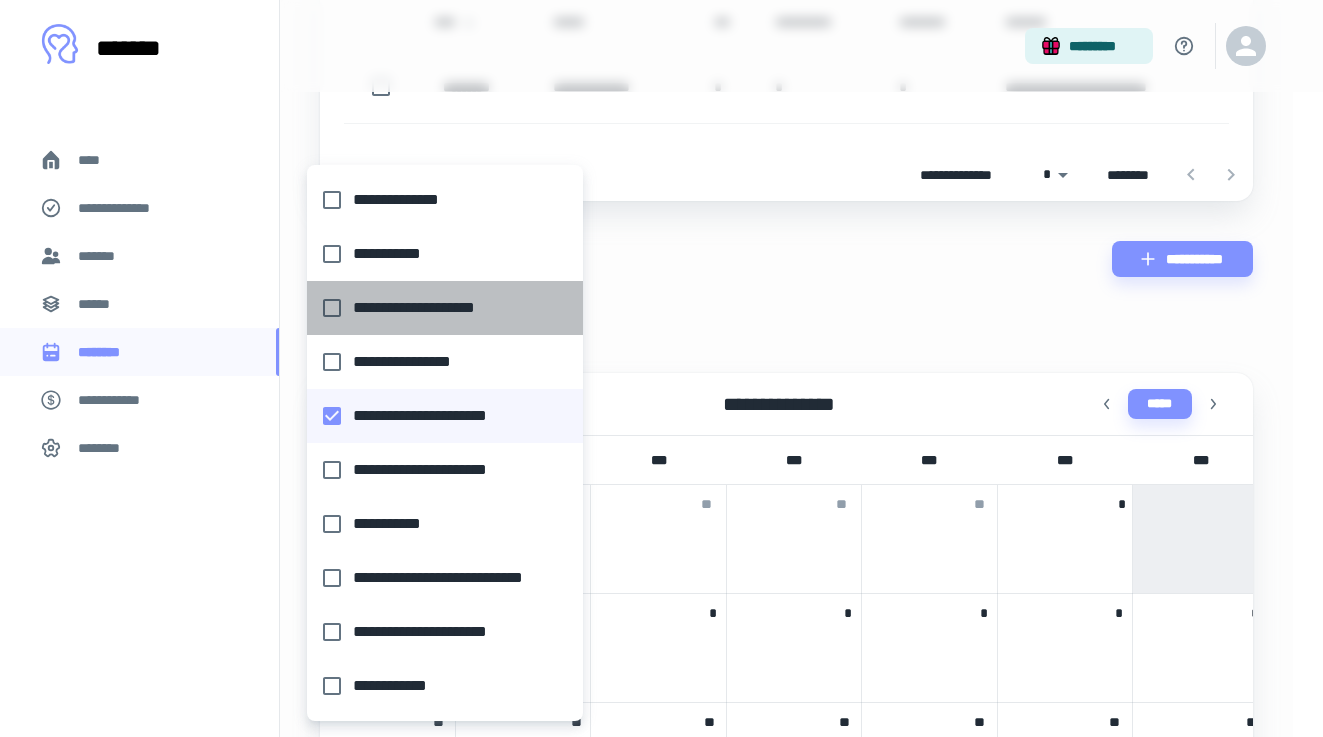 click on "**********" at bounding box center (439, 308) 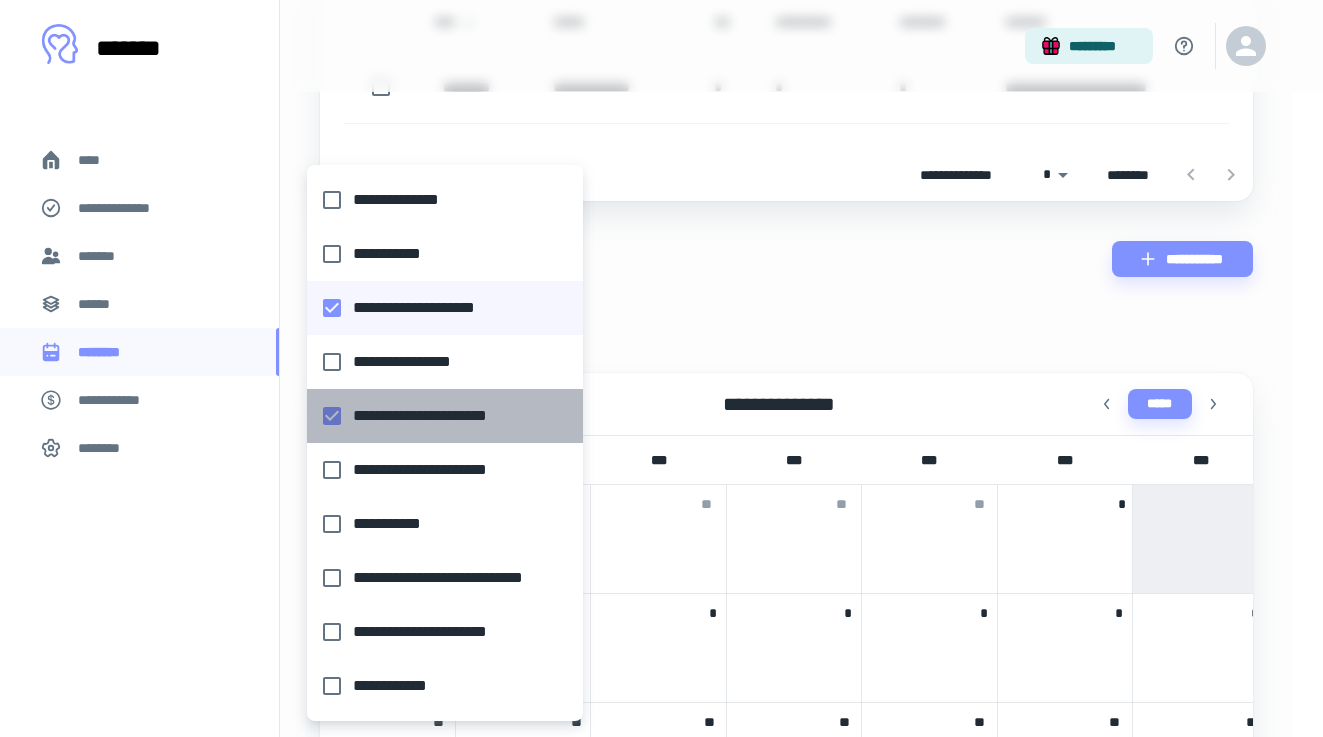 click on "**********" at bounding box center [439, 416] 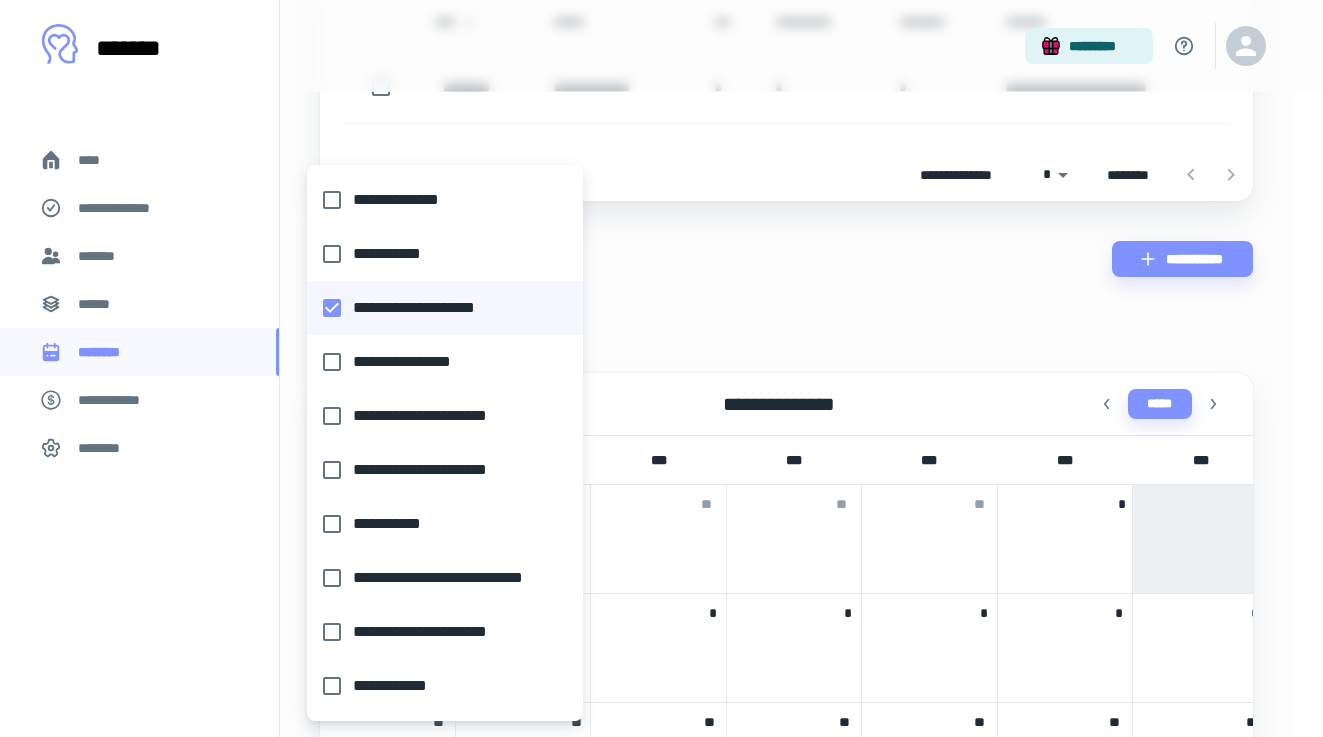 click at bounding box center (661, 368) 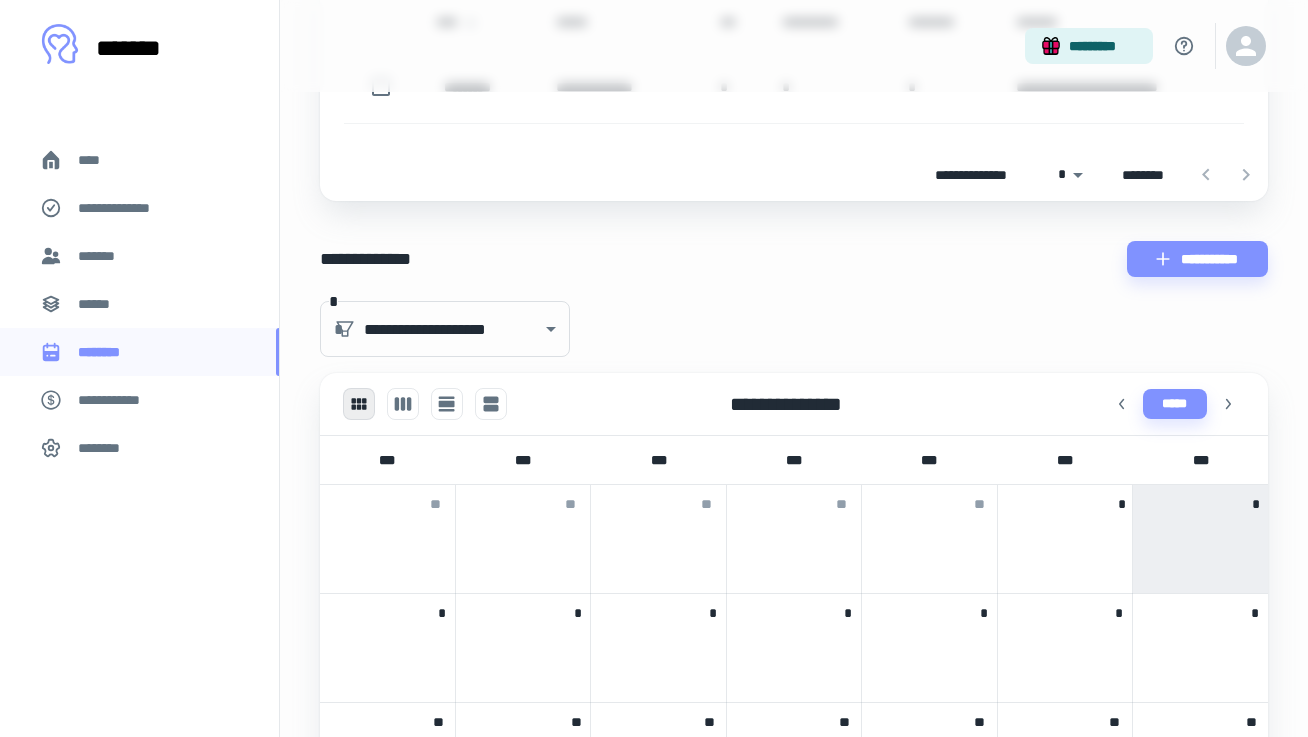 click on "**********" at bounding box center [805, 404] 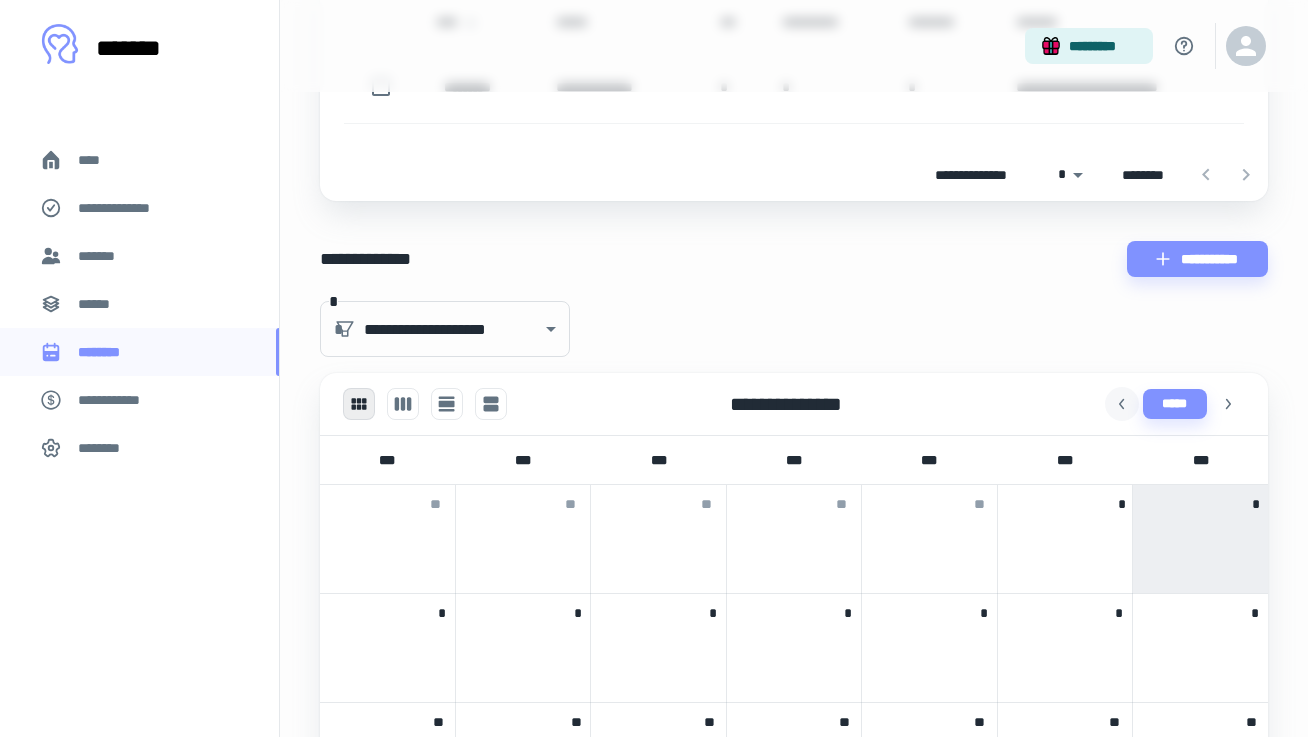 click 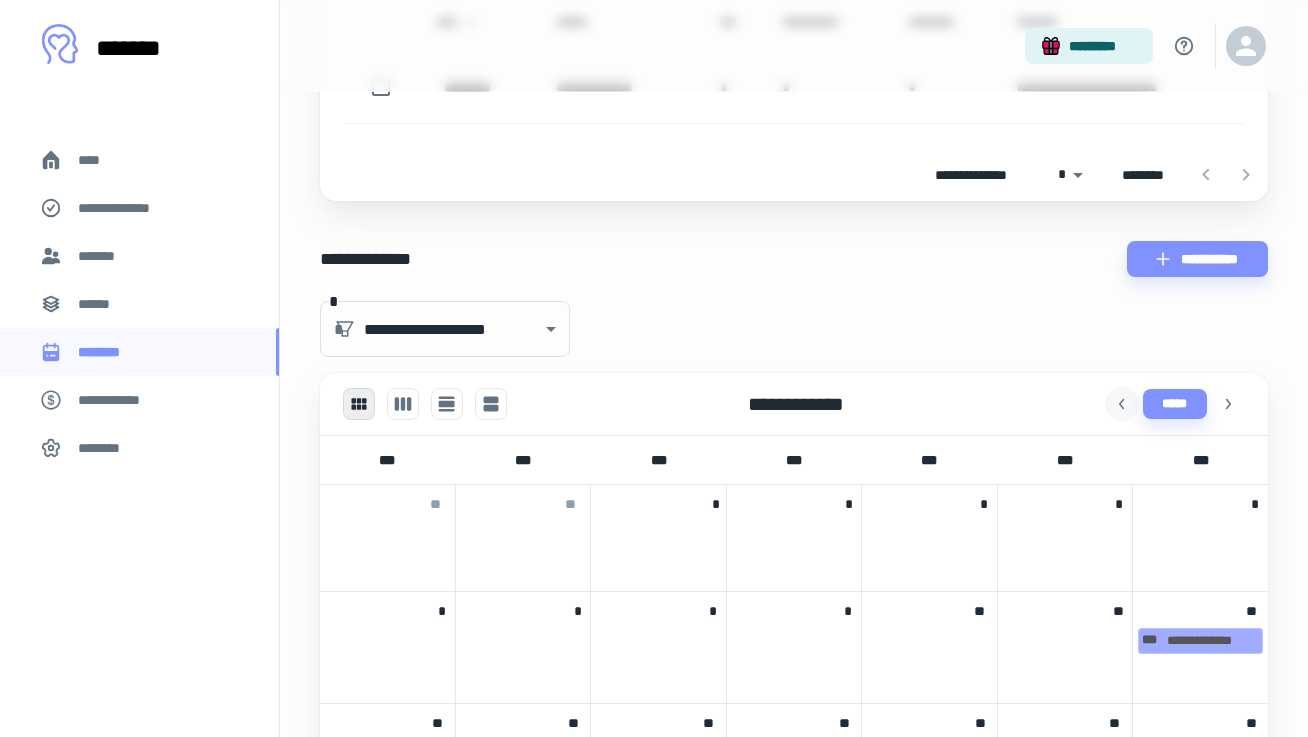 click 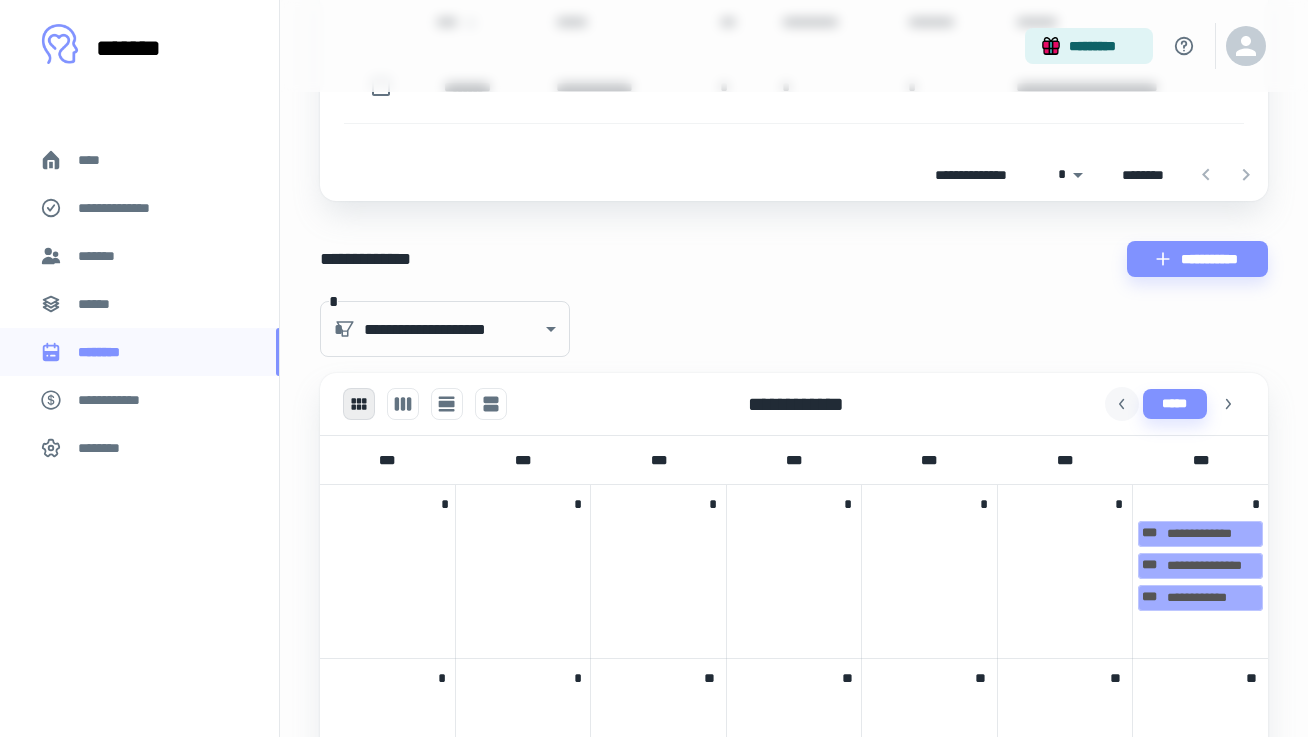 click 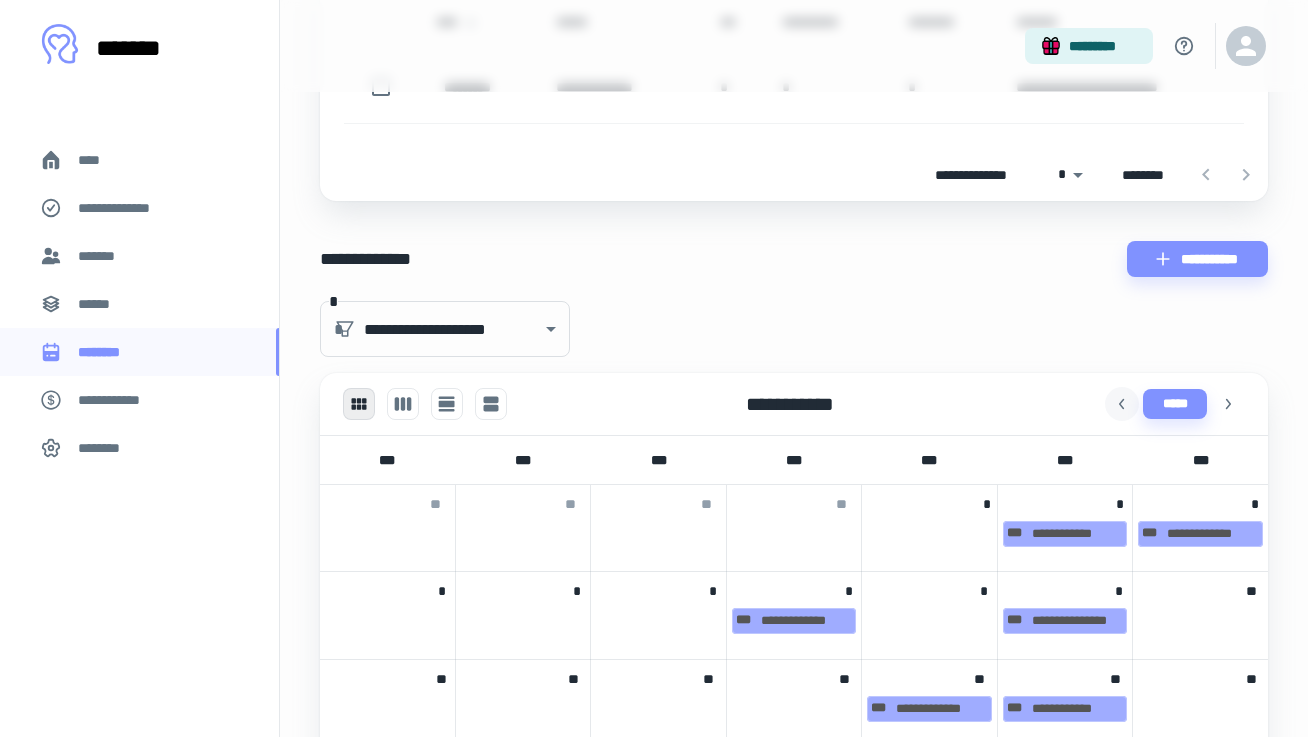 click 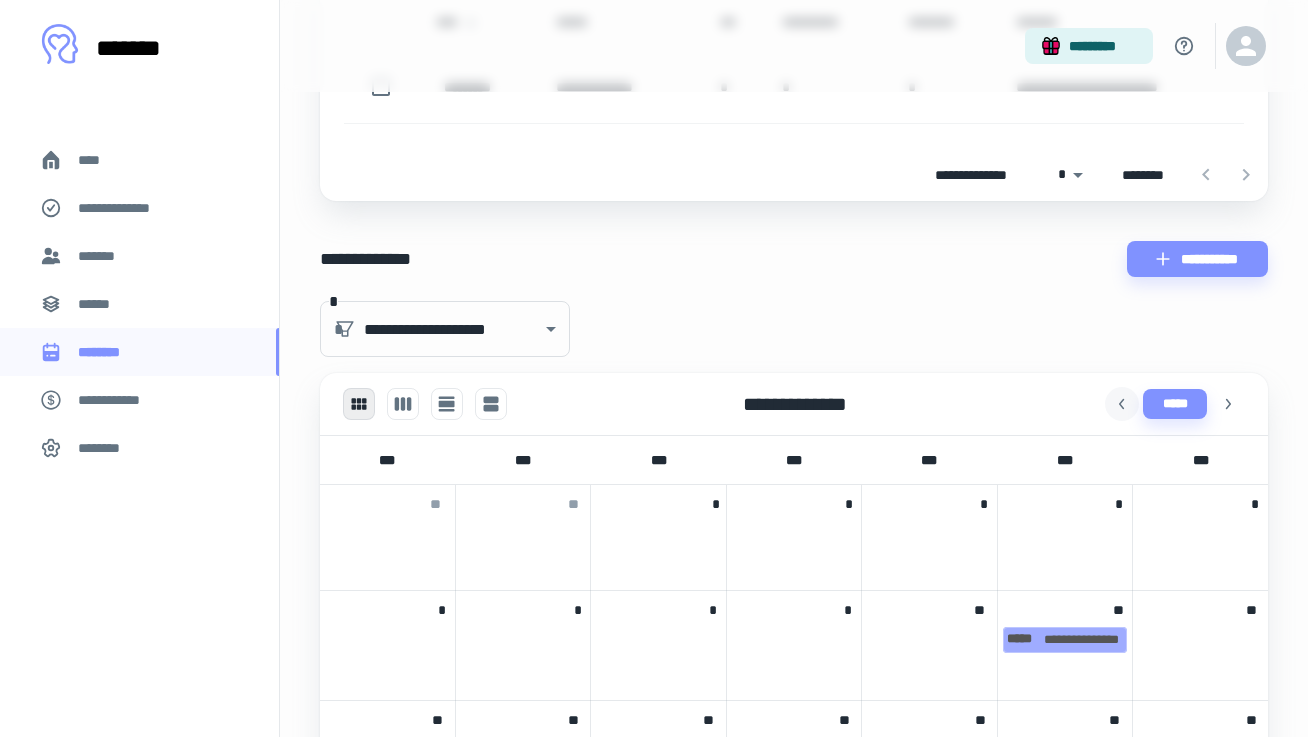 click 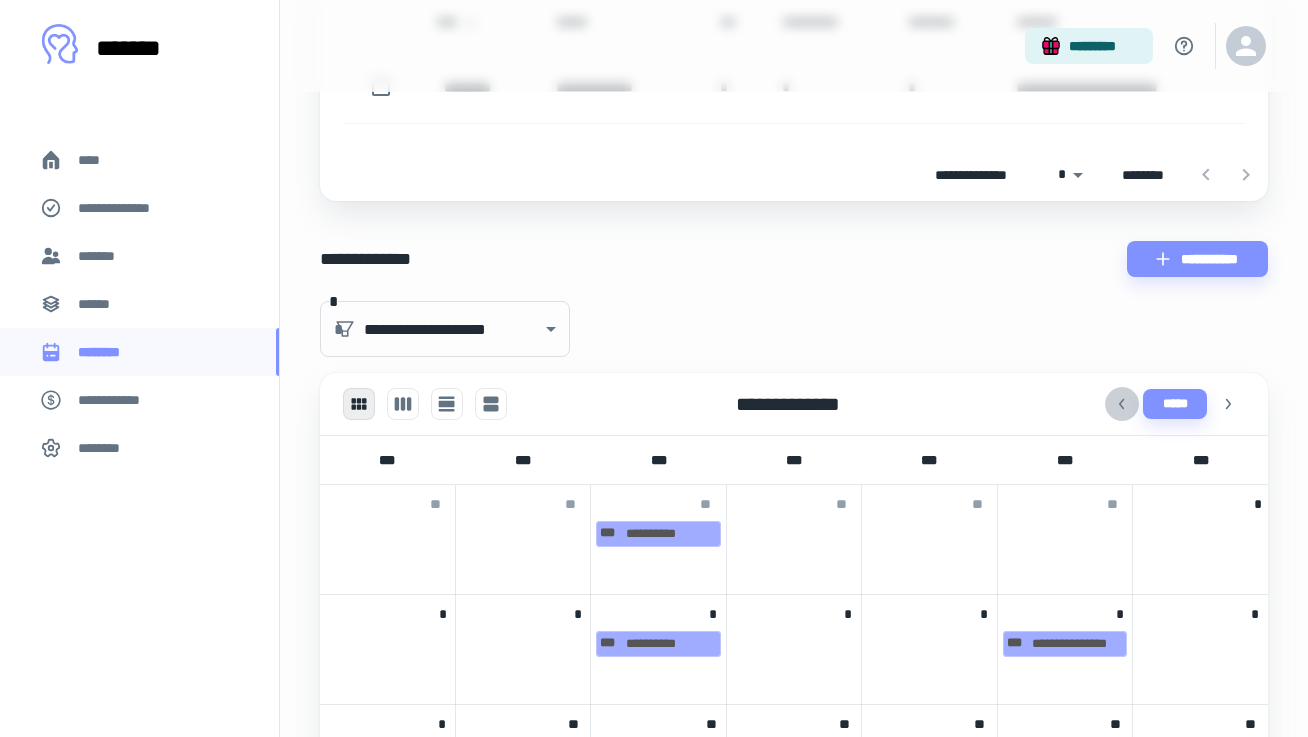 click 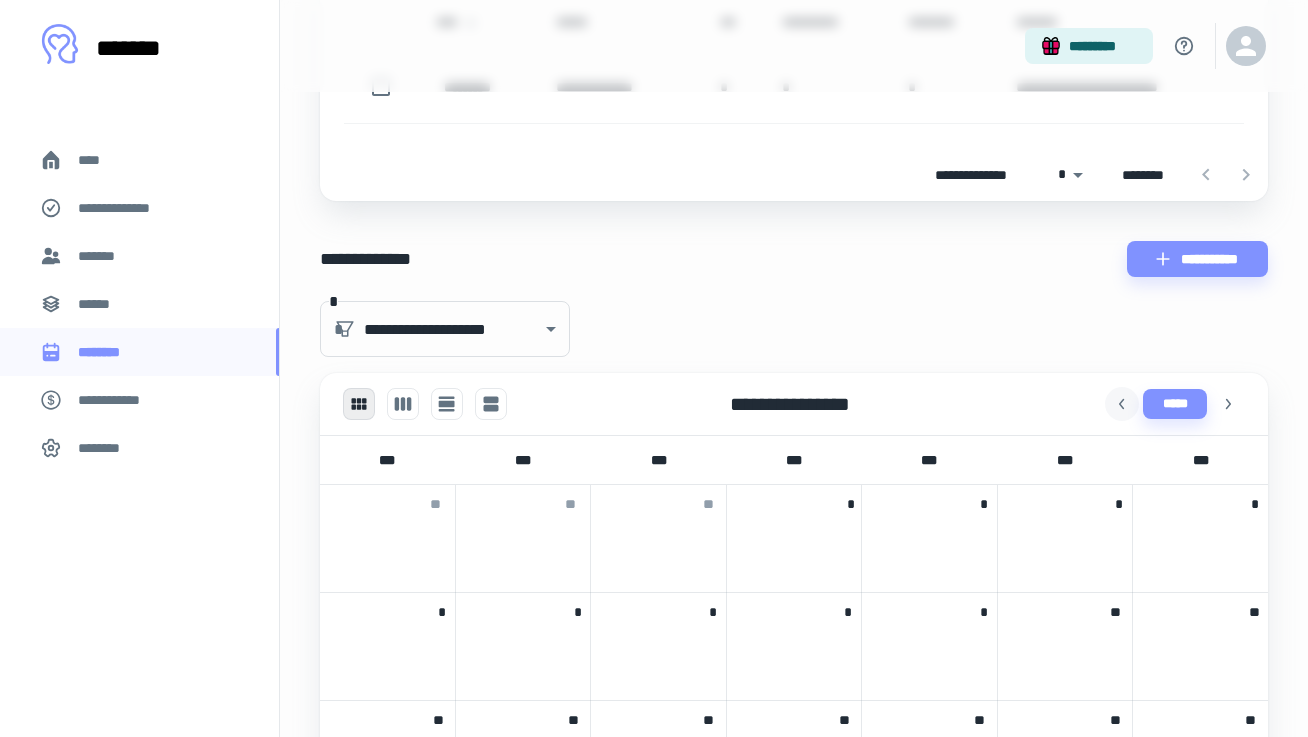 click 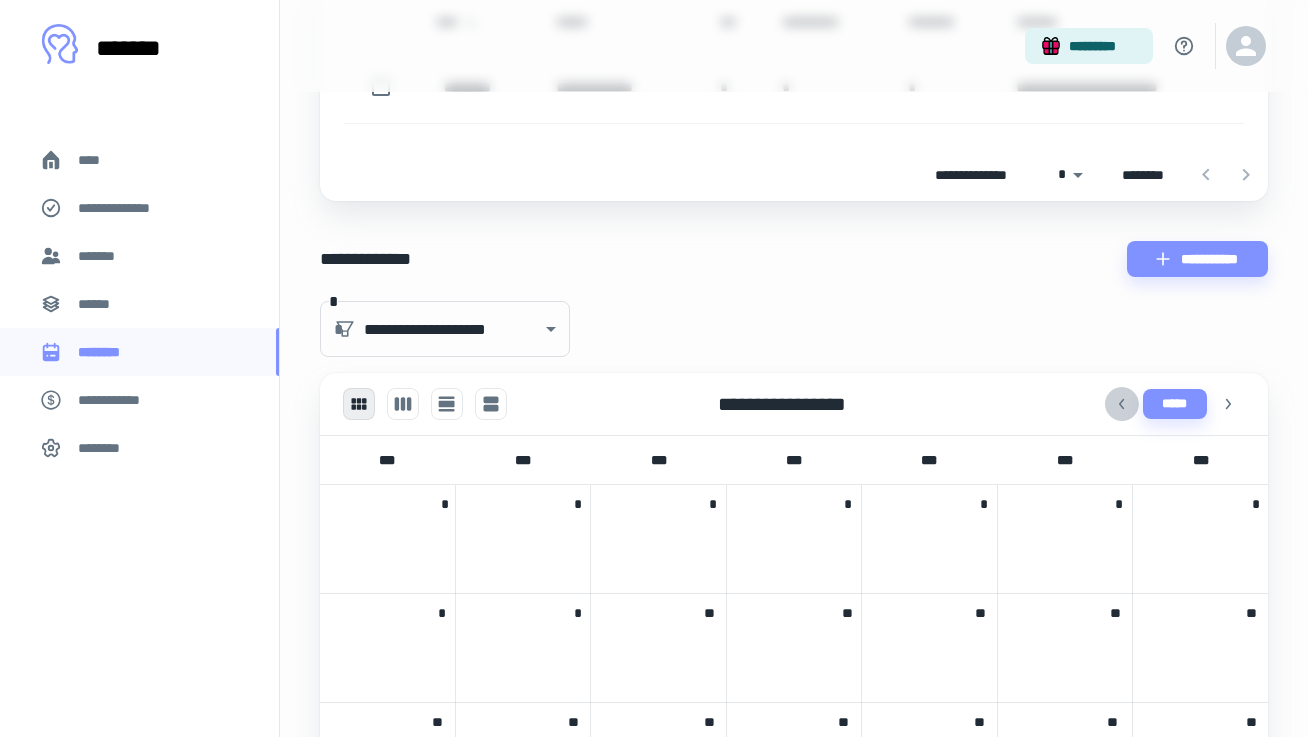 click 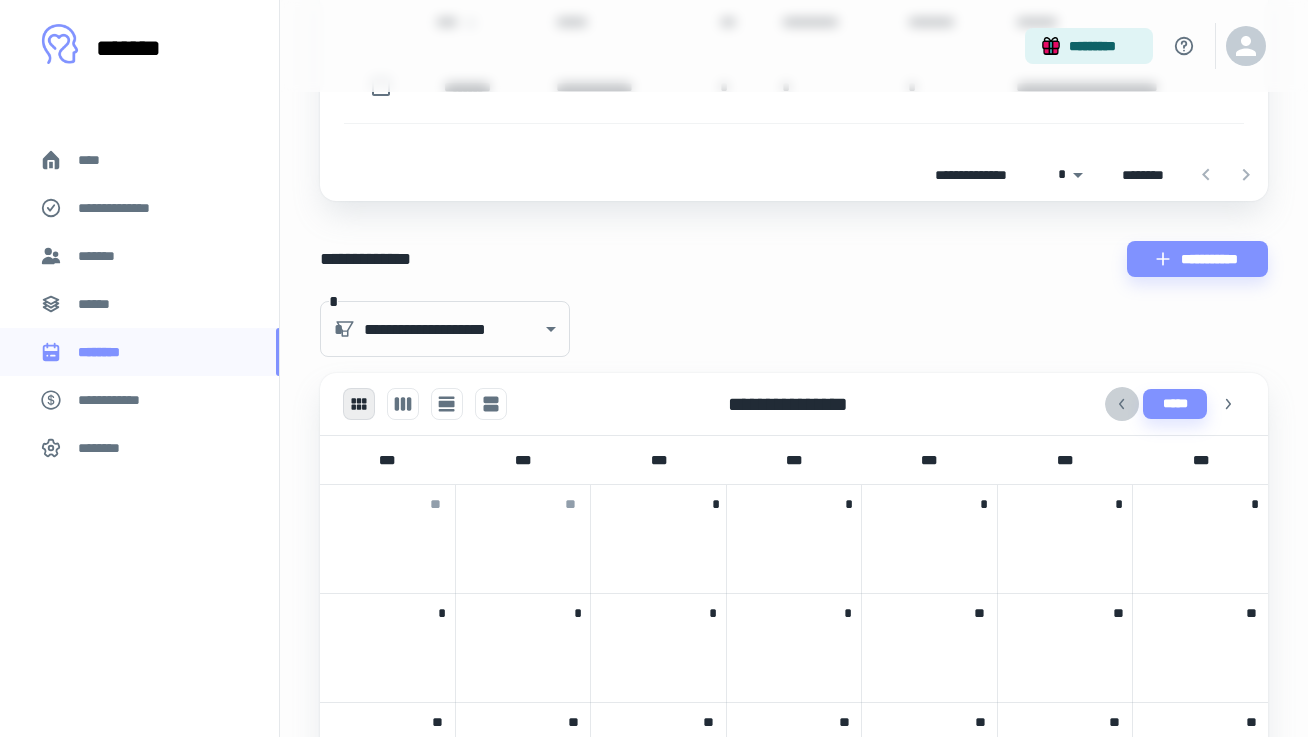 click 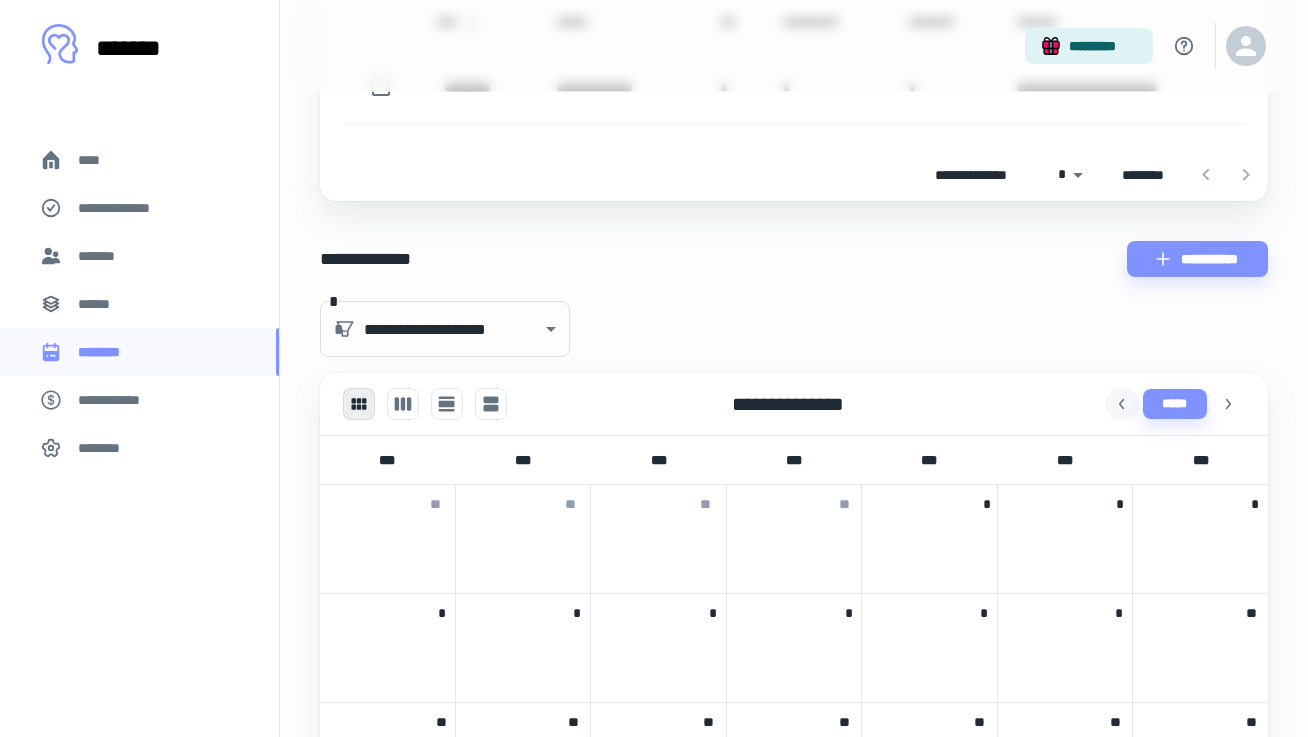 click 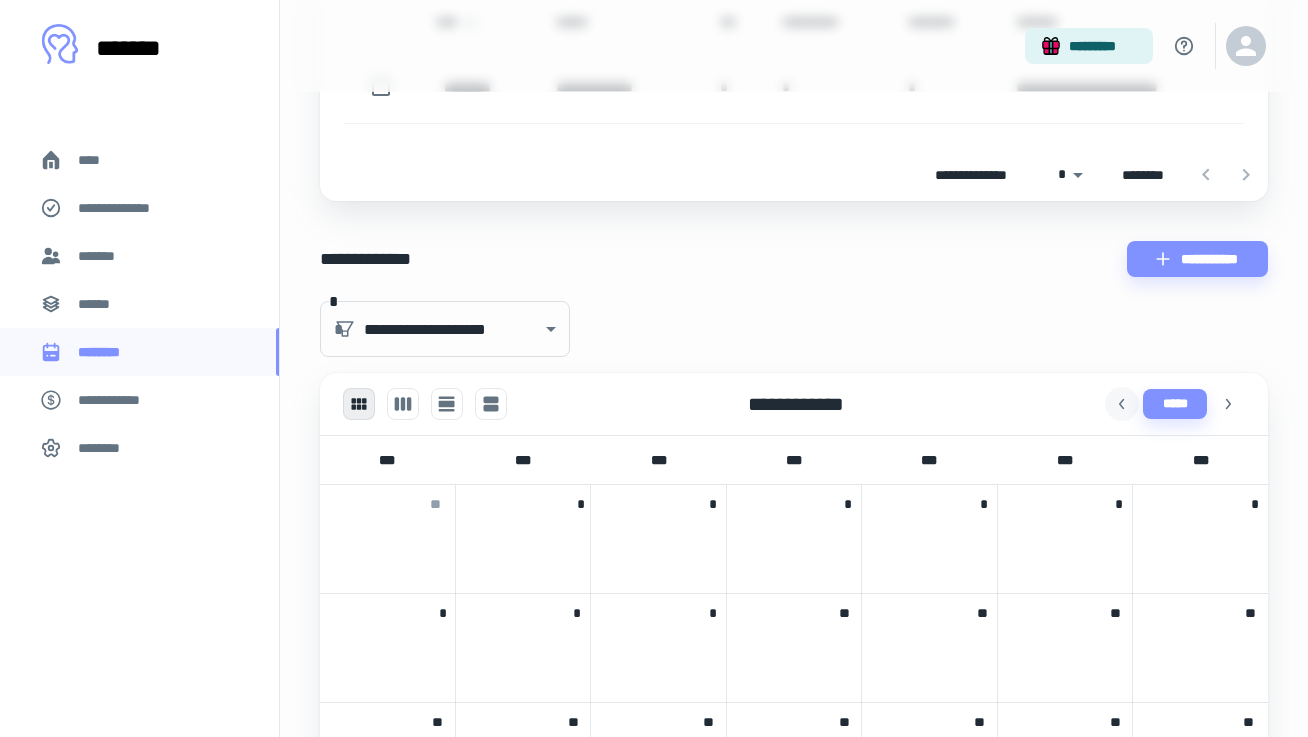 click 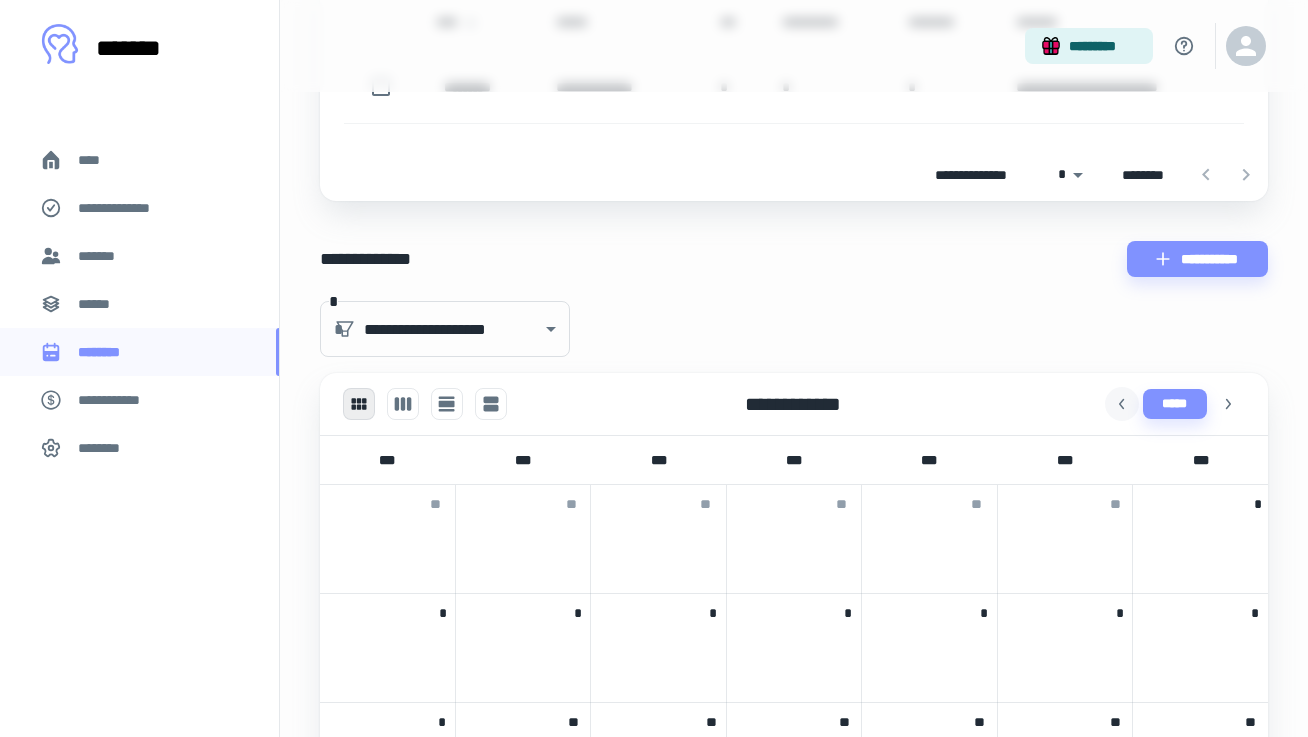 click 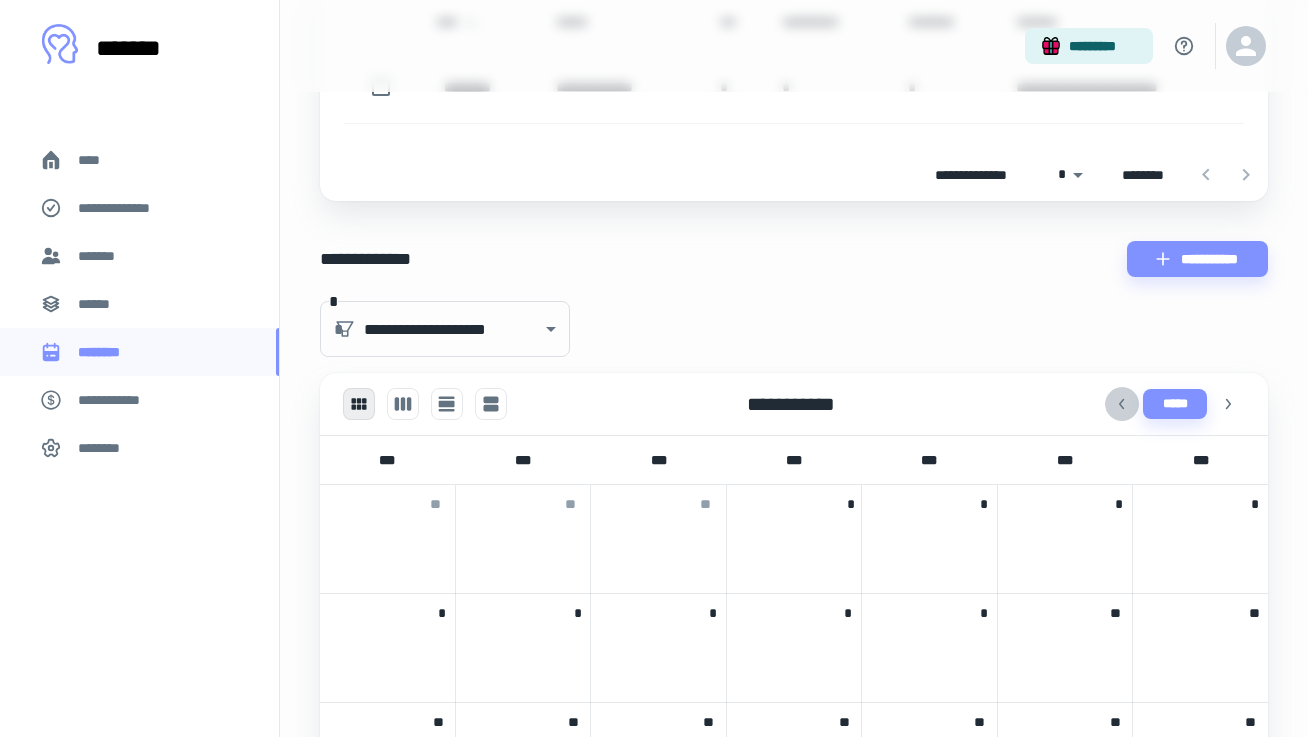 click 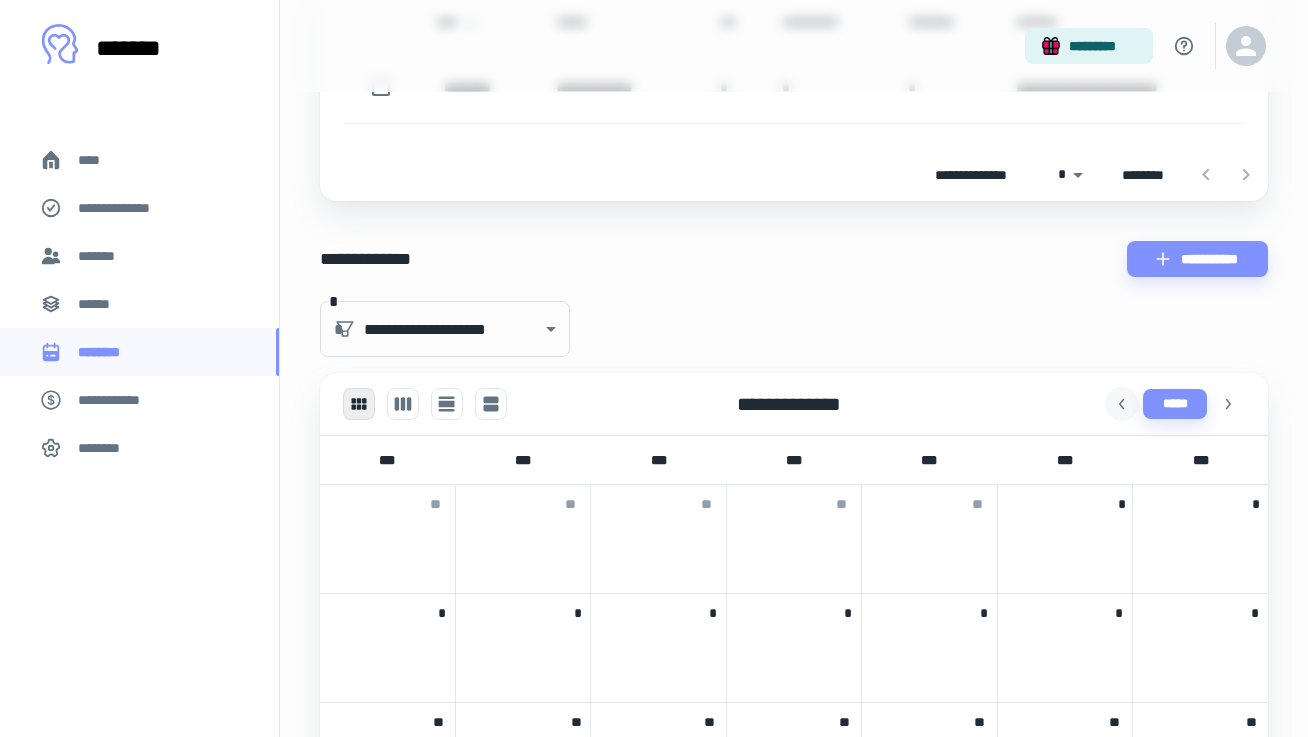click 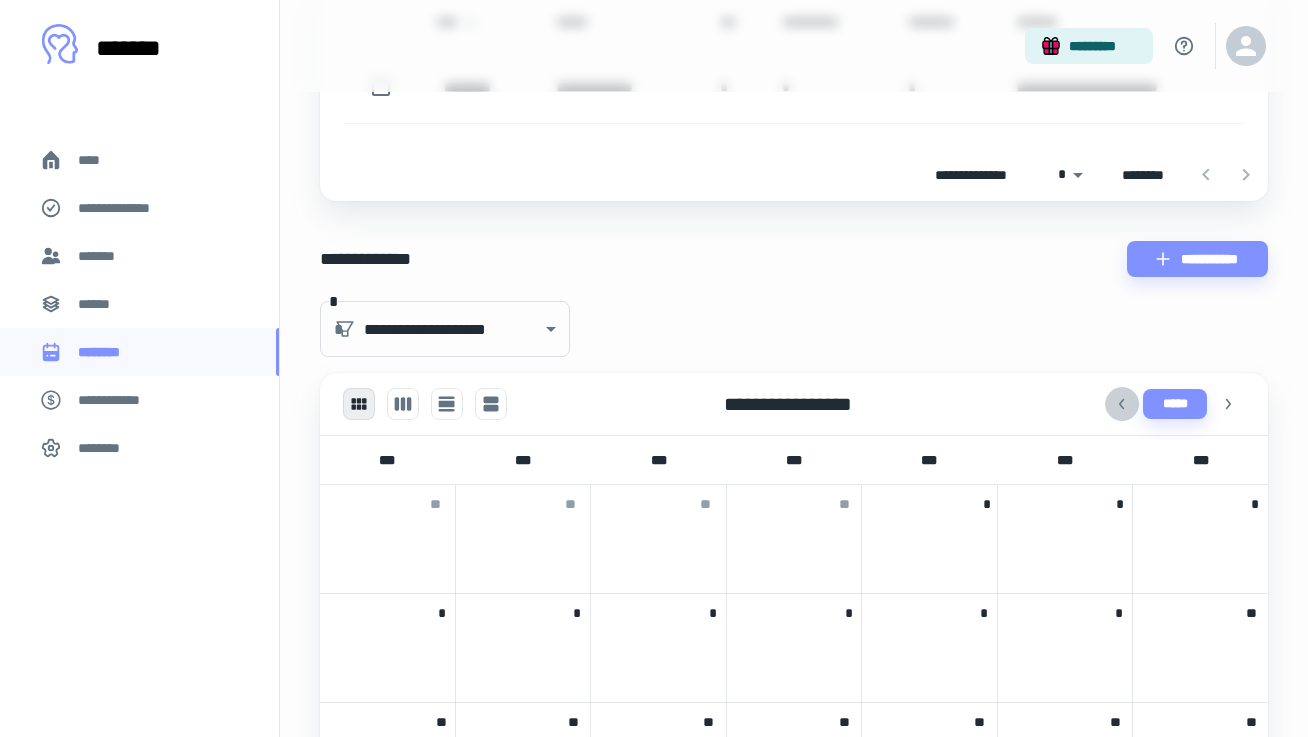 click 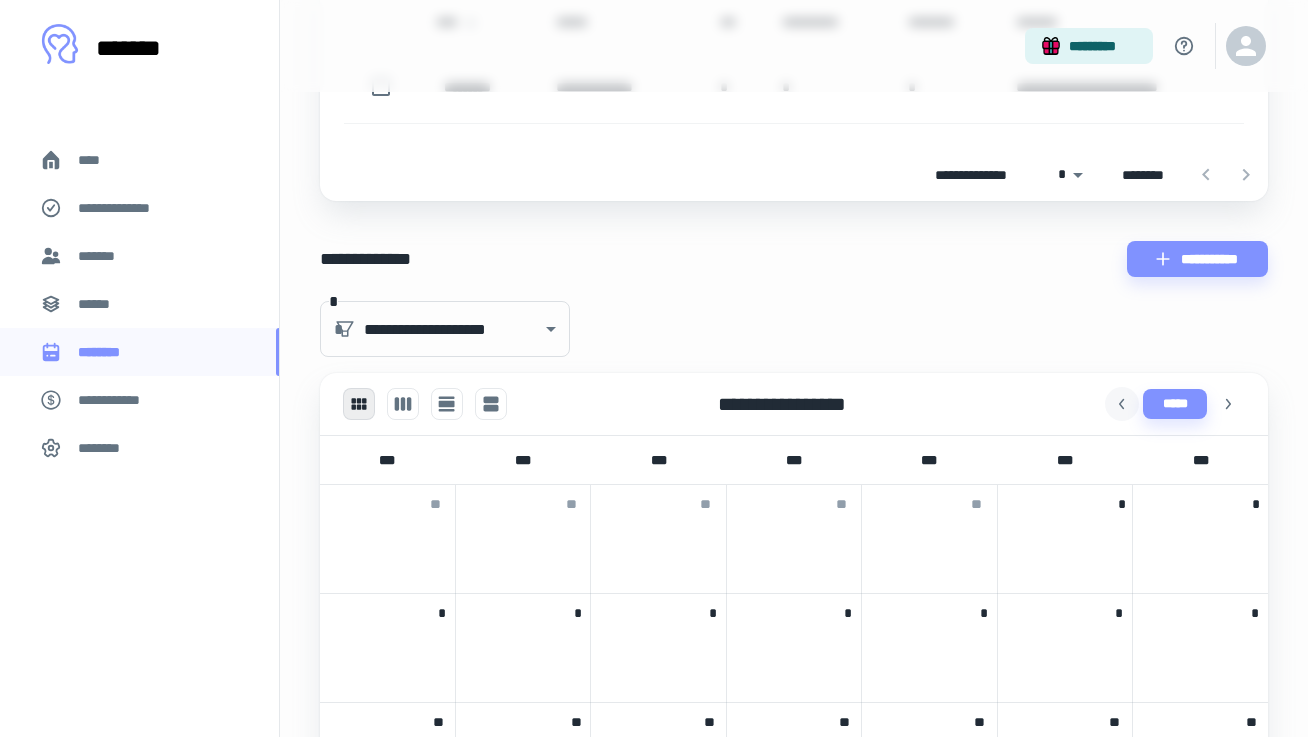 click 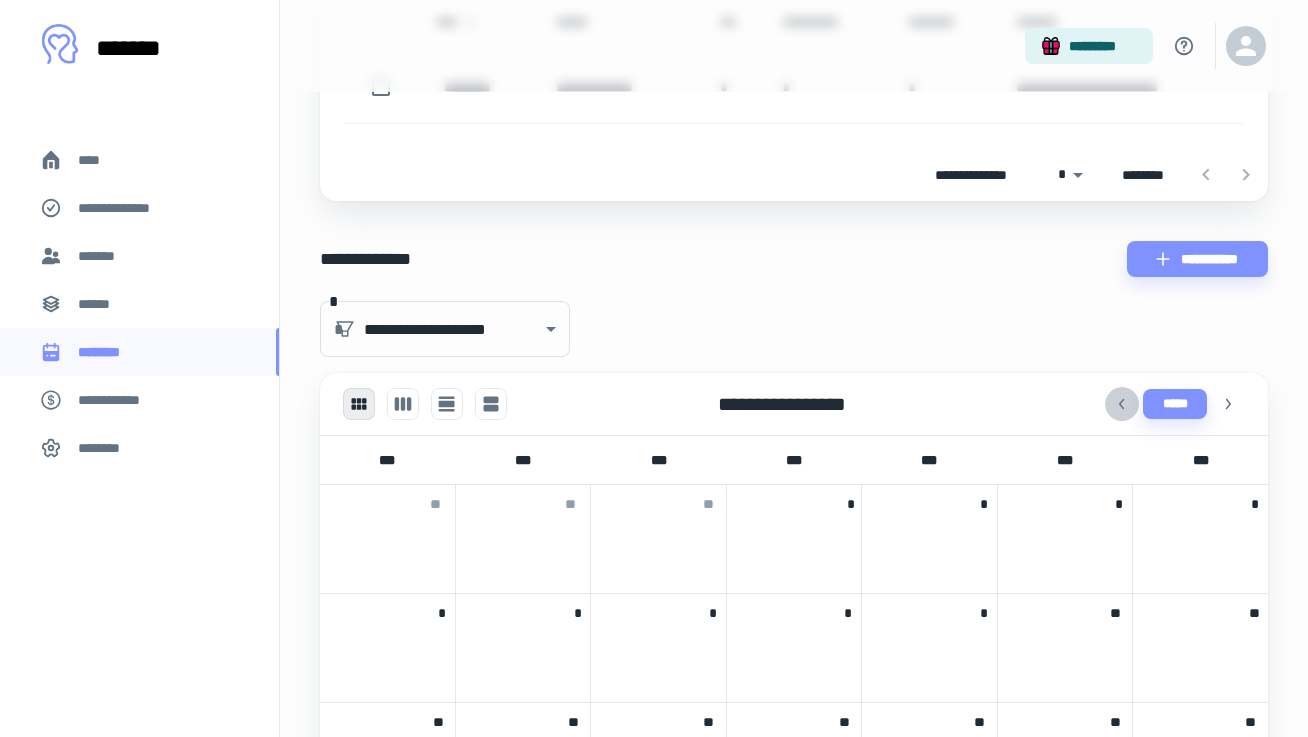 click 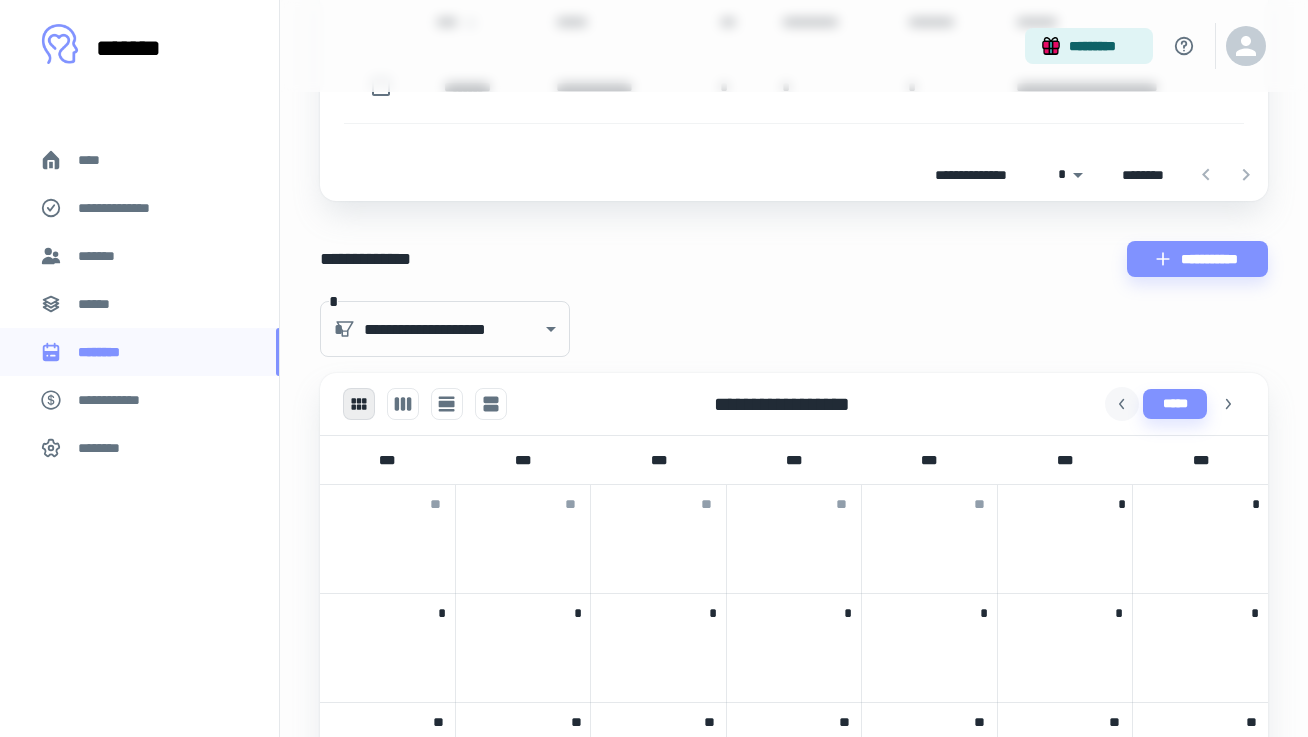 click 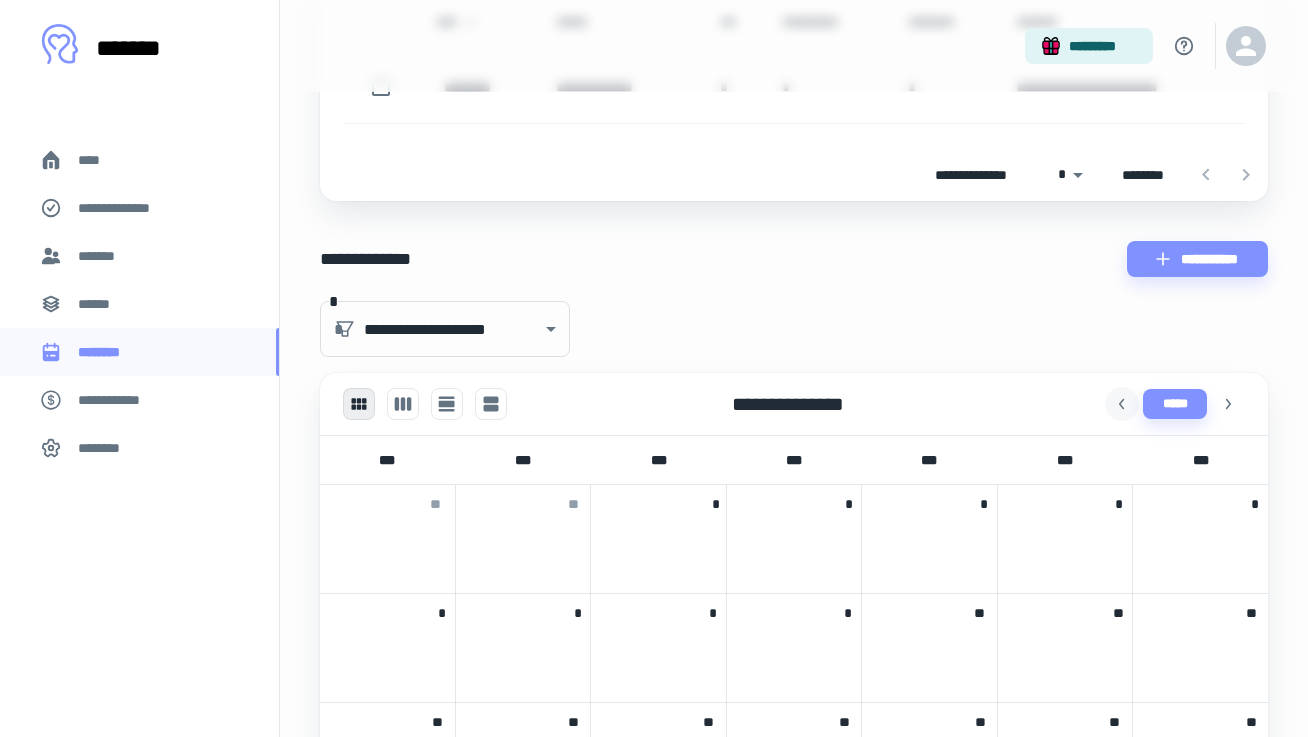 click 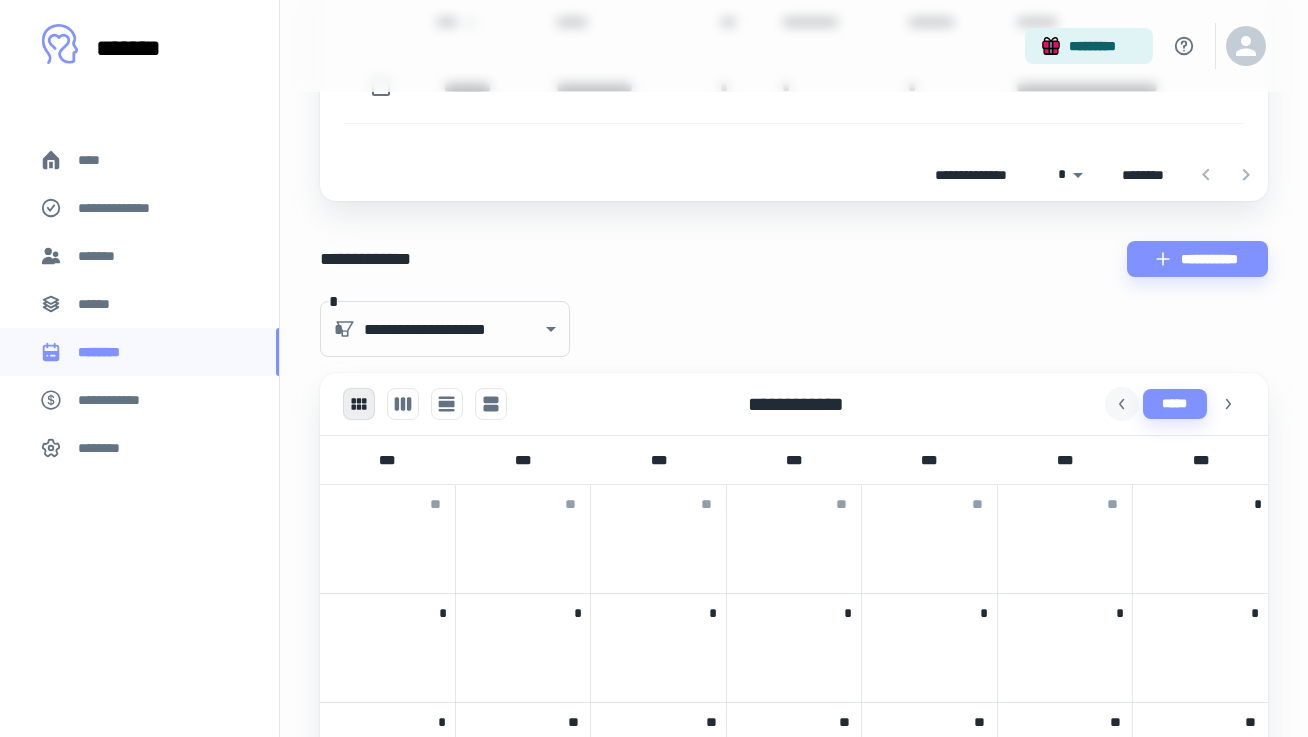 click 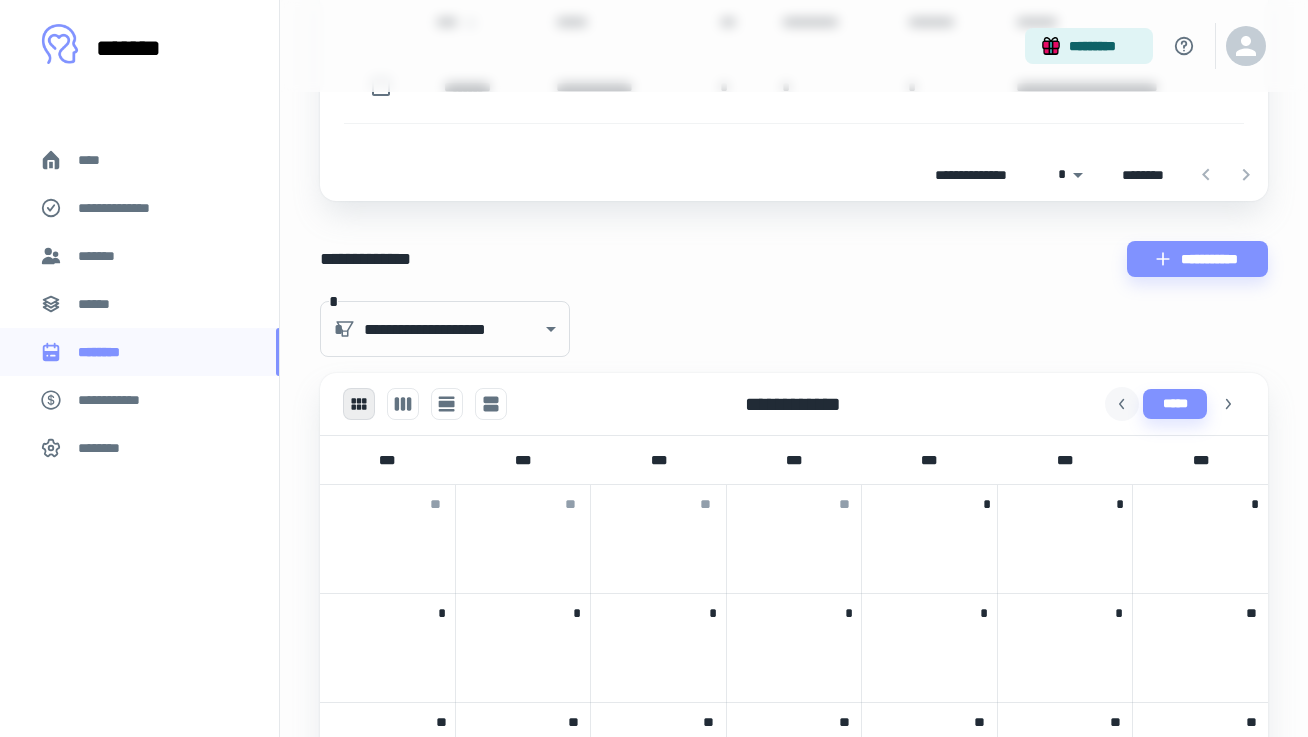 click 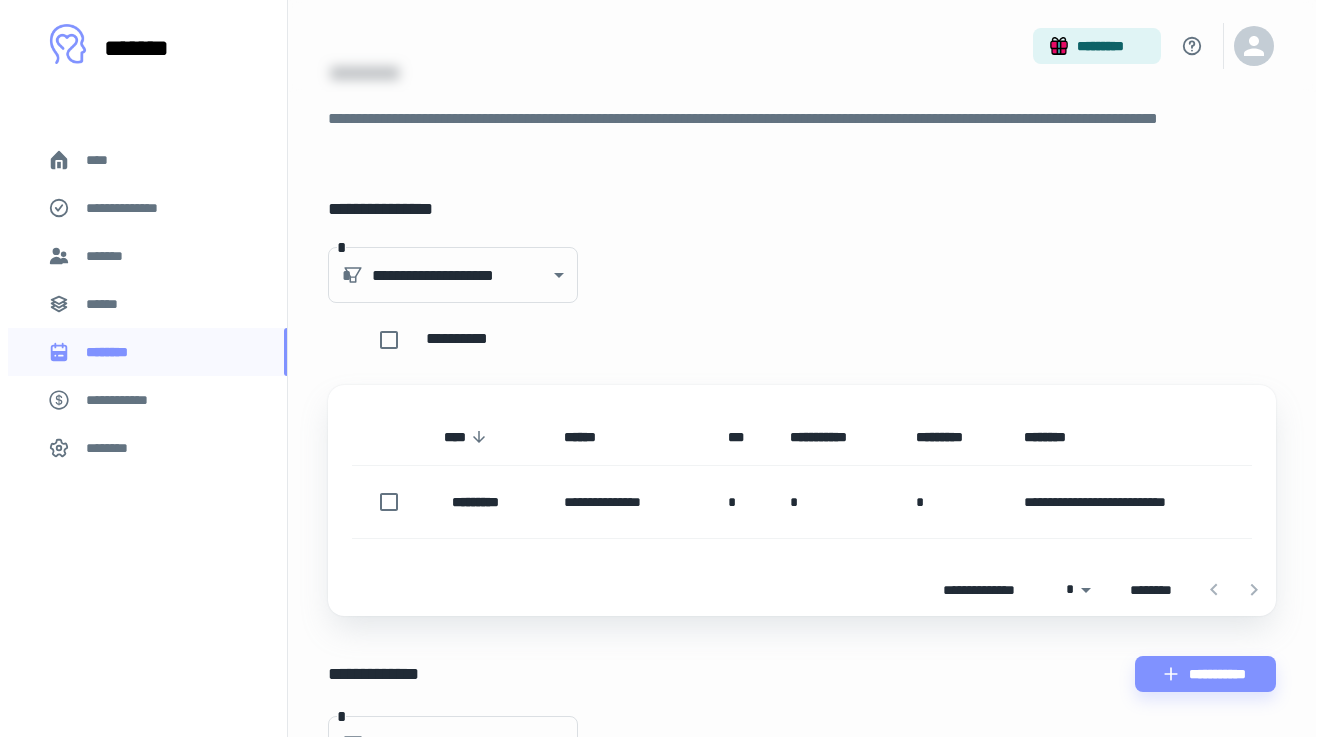 scroll, scrollTop: 0, scrollLeft: 0, axis: both 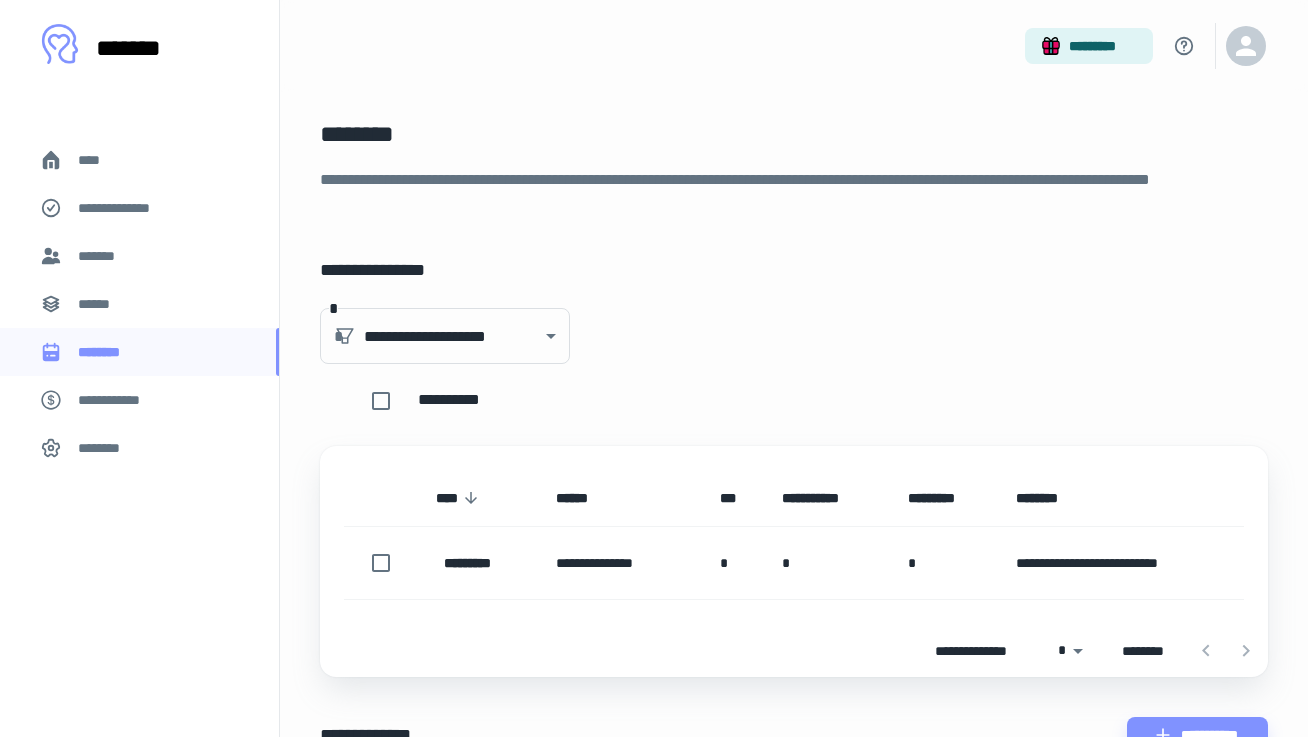 click on "******" at bounding box center [139, 304] 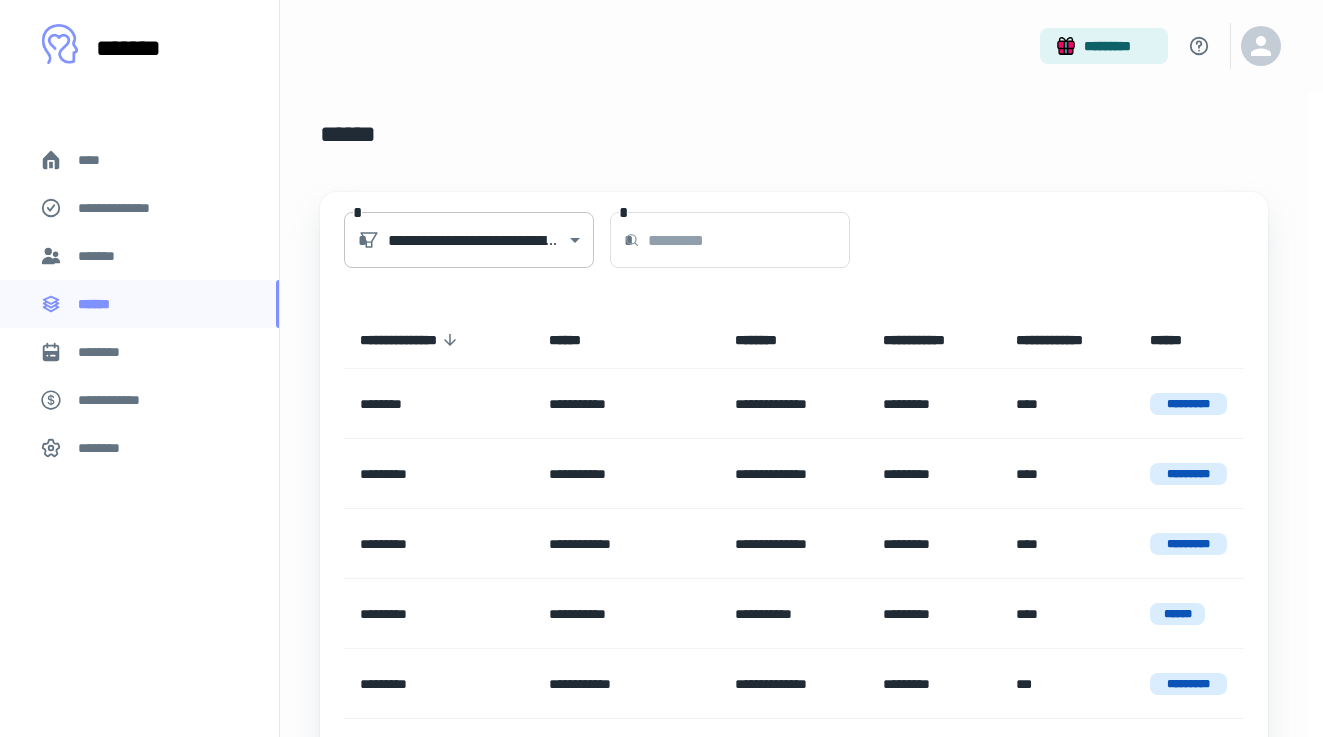 click on "[NUMBER] [STREET], [CITY], [STATE] [ZIP]" at bounding box center [654, 368] 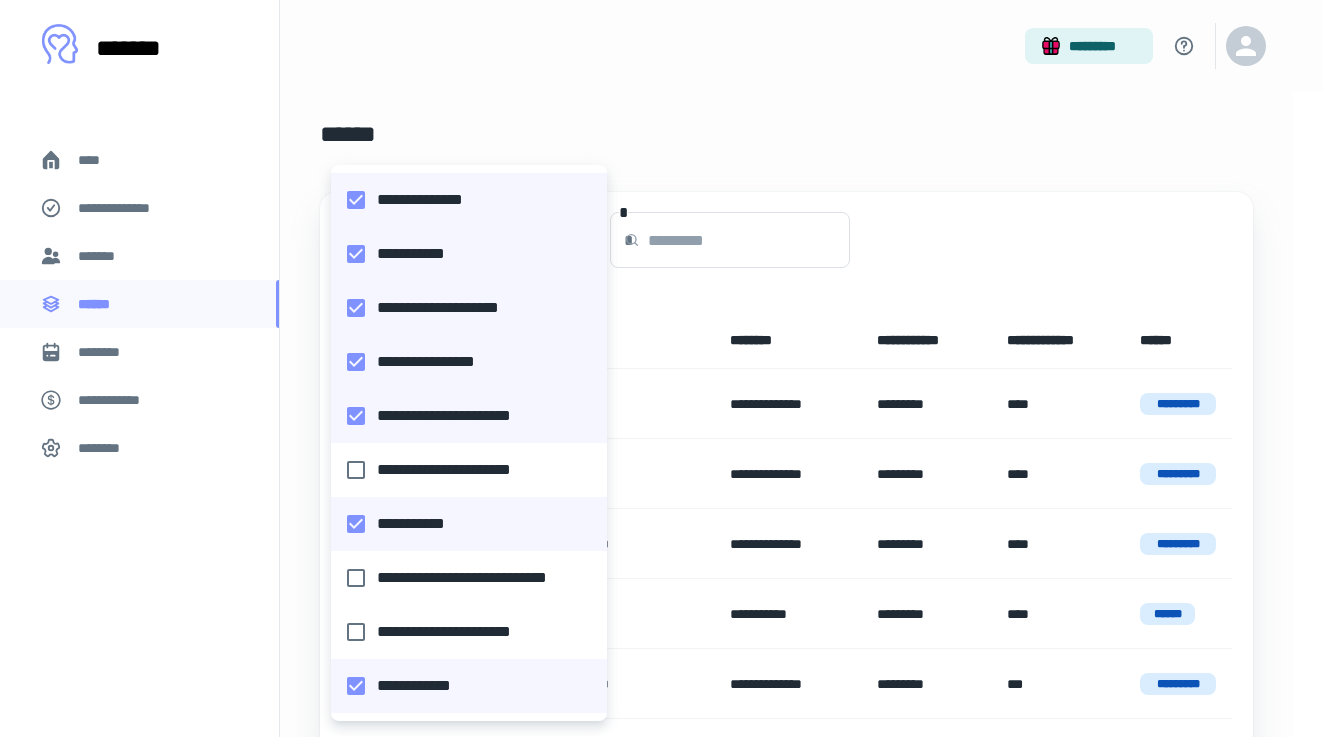 click on "**********" at bounding box center [463, 362] 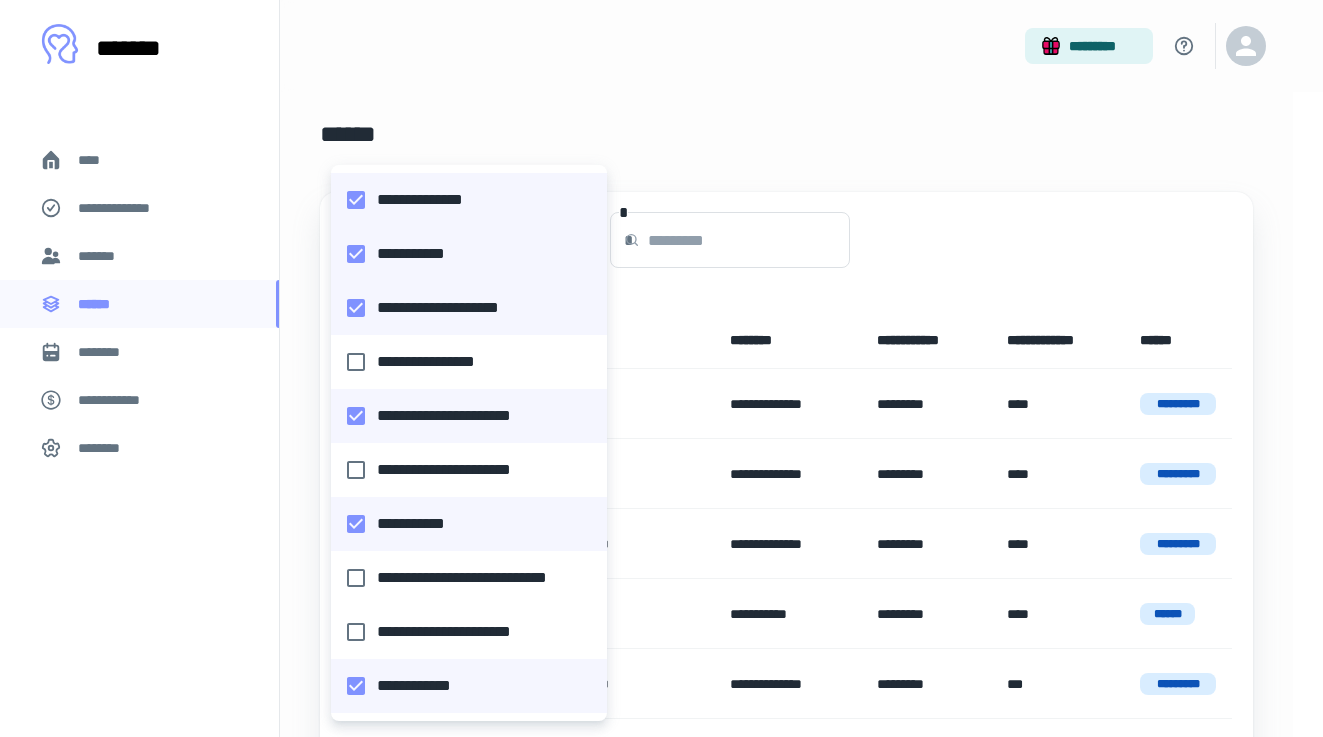 click on "**********" at bounding box center [463, 254] 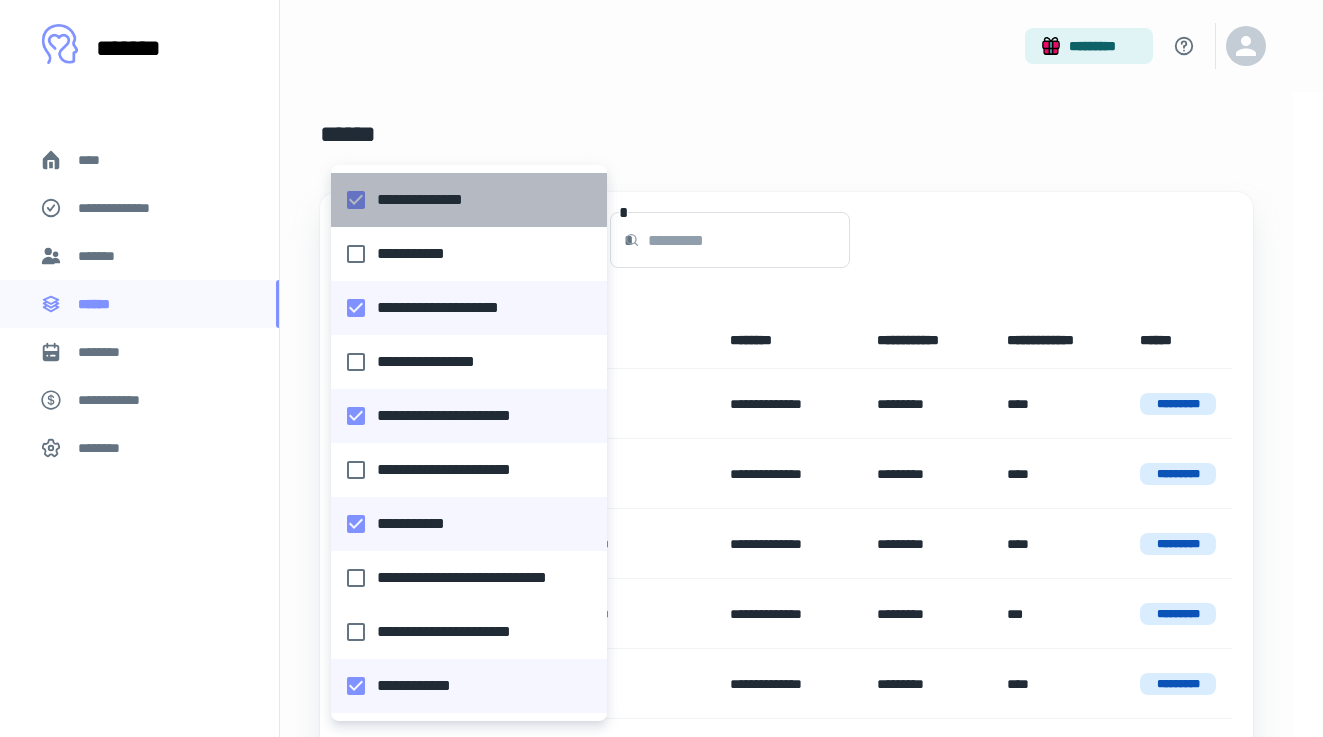 click on "**********" at bounding box center (463, 200) 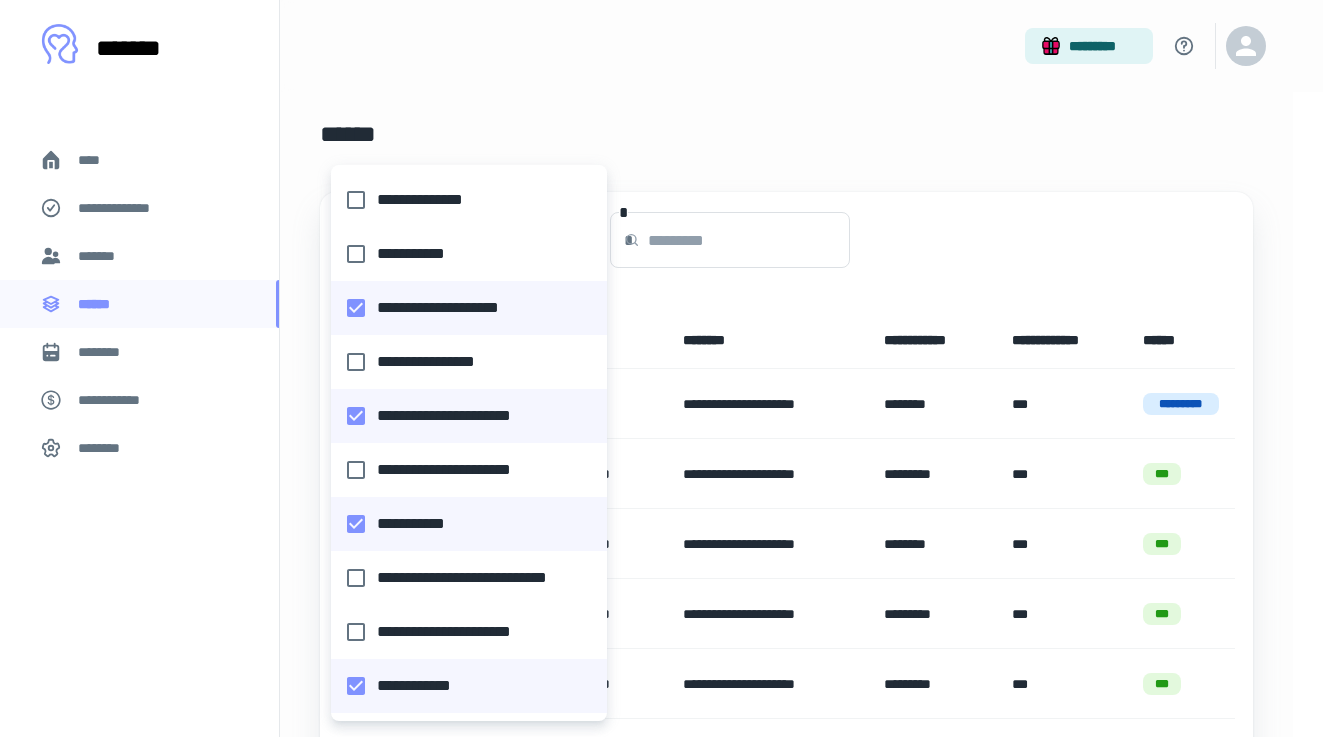 click on "**********" at bounding box center (463, 416) 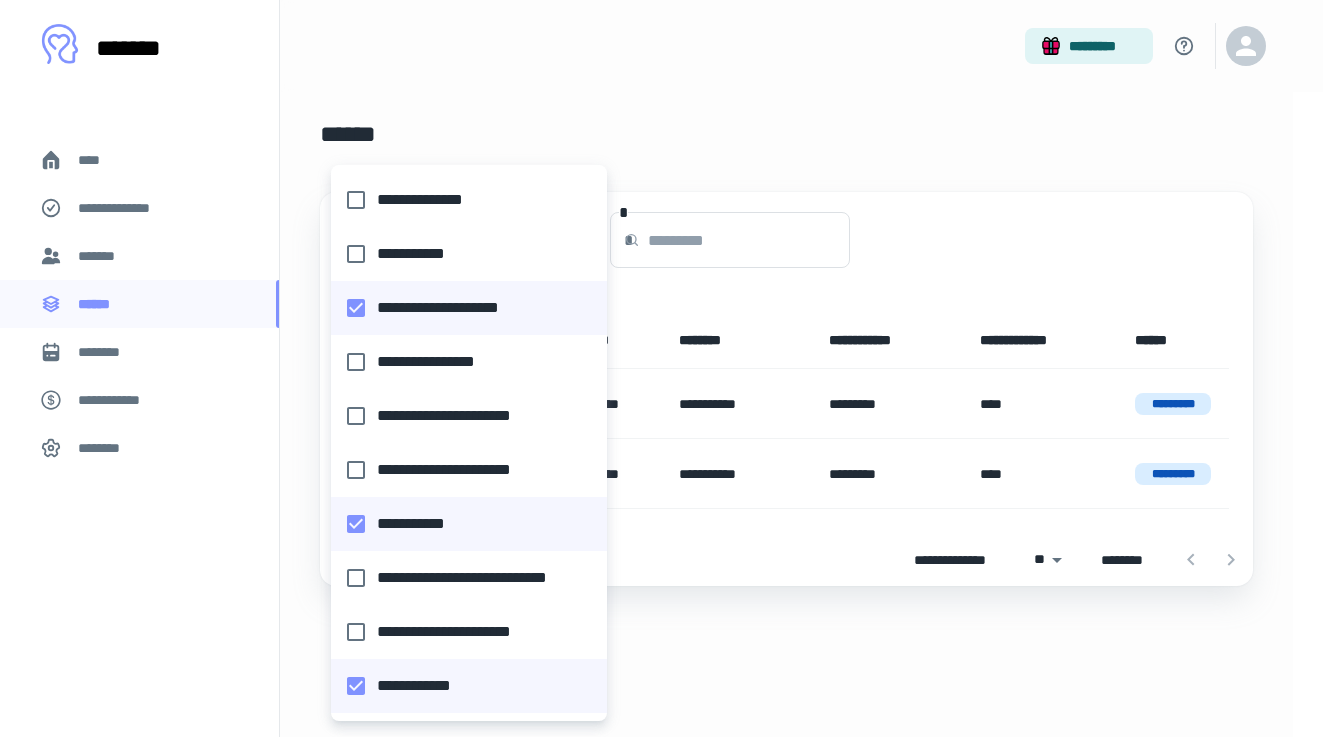click on "**********" at bounding box center [463, 524] 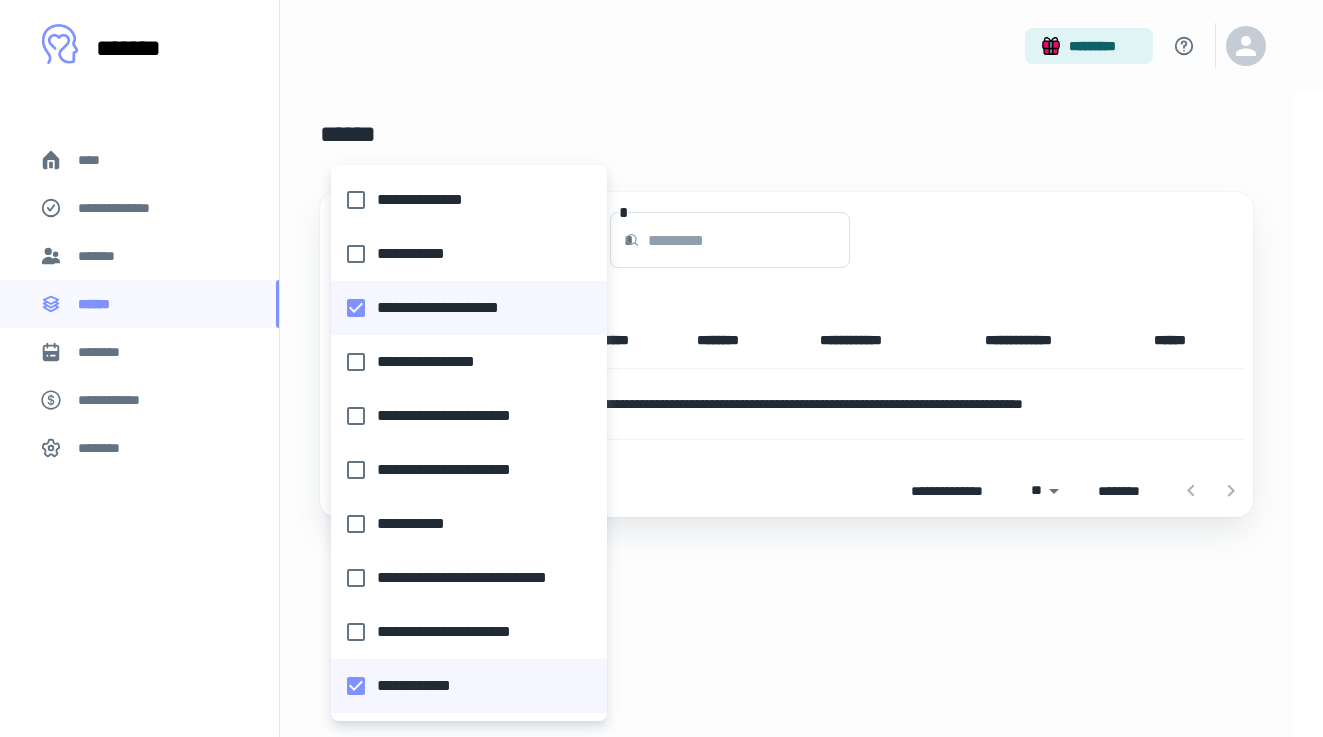 click on "**********" at bounding box center [463, 686] 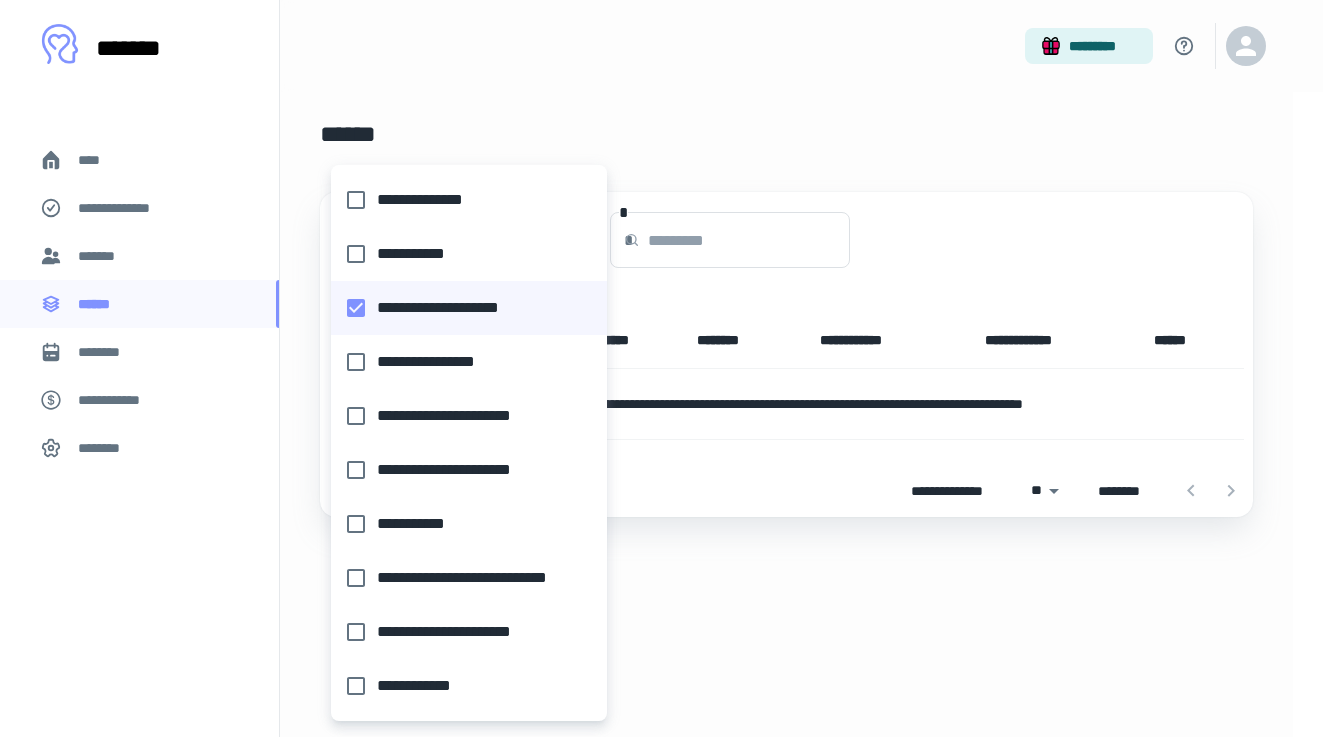 click at bounding box center (661, 368) 